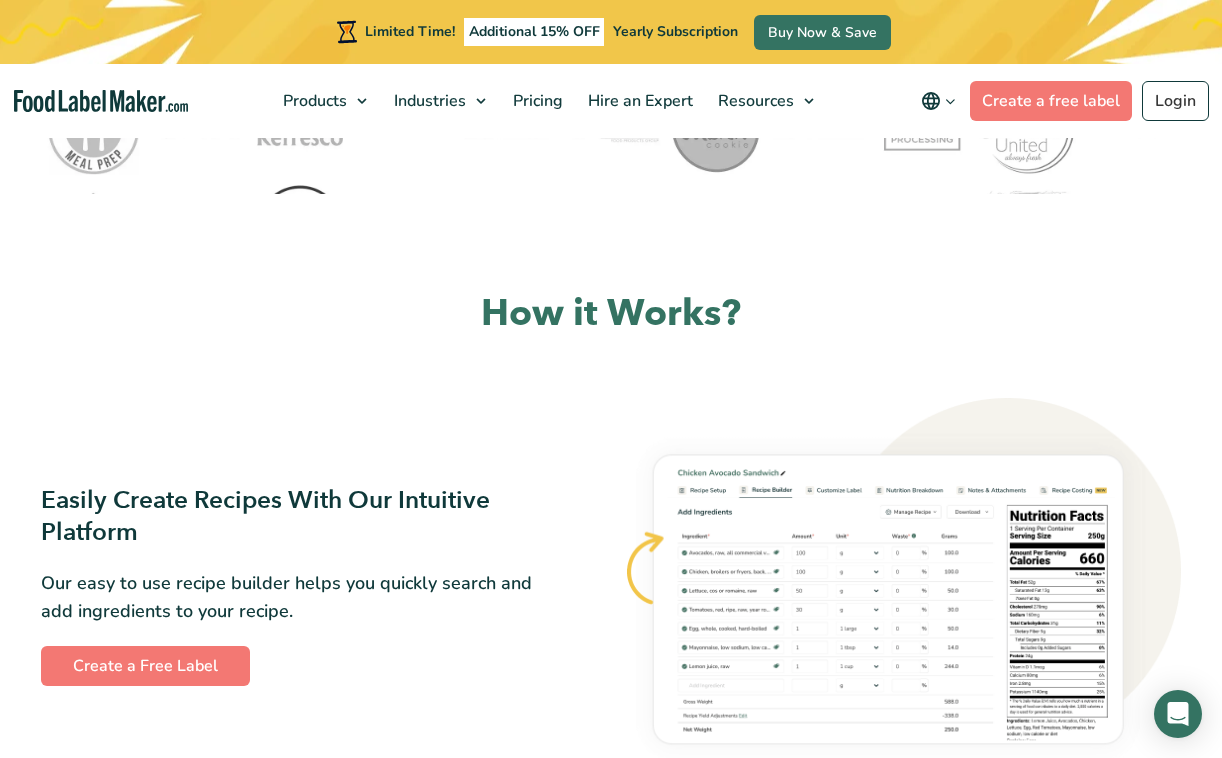 scroll, scrollTop: 858, scrollLeft: 0, axis: vertical 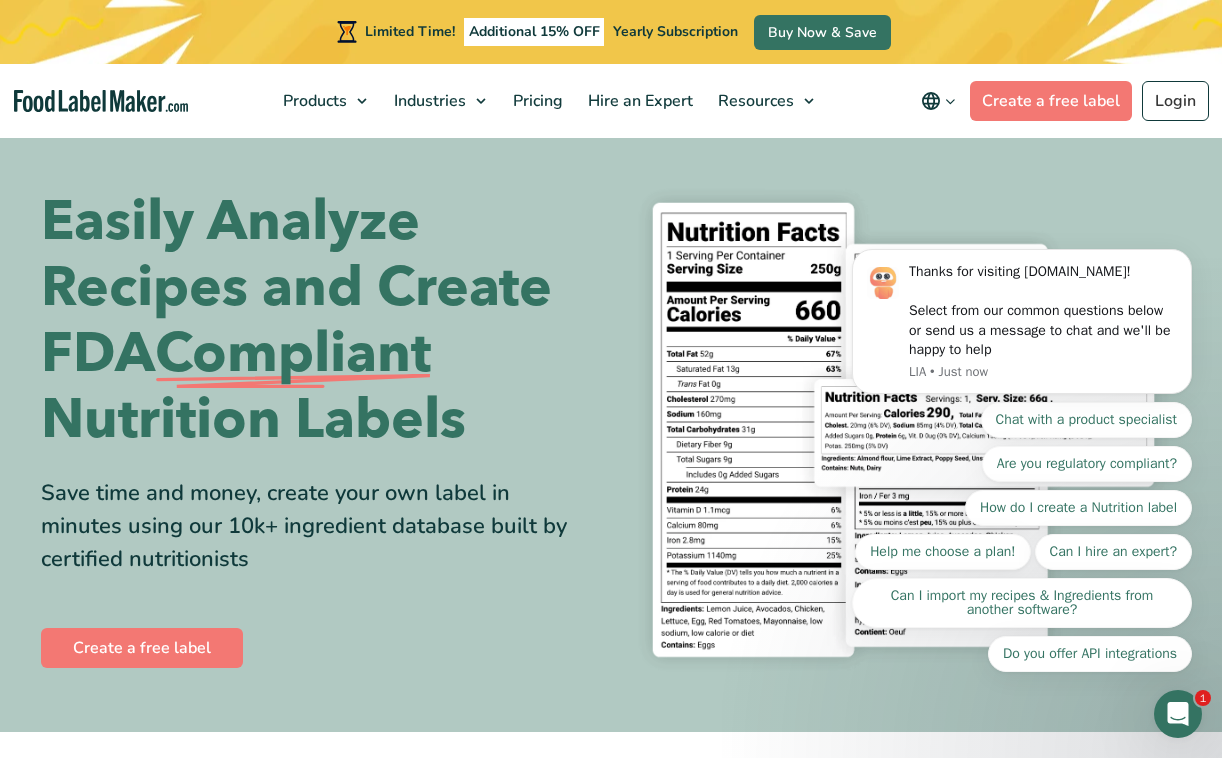 click on "Thanks for visiting [DOMAIN_NAME]! Select from our common questions below or send us a message to chat and we'll be happy to help LIA • Just now Chat with a product specialist Are you regulatory compliant? How do I create a Nutrition label Help me choose a plan! Can I hire an expert? Can I import my recipes & Ingredients from another software? Do you offer API integrations" at bounding box center (1022, 284) 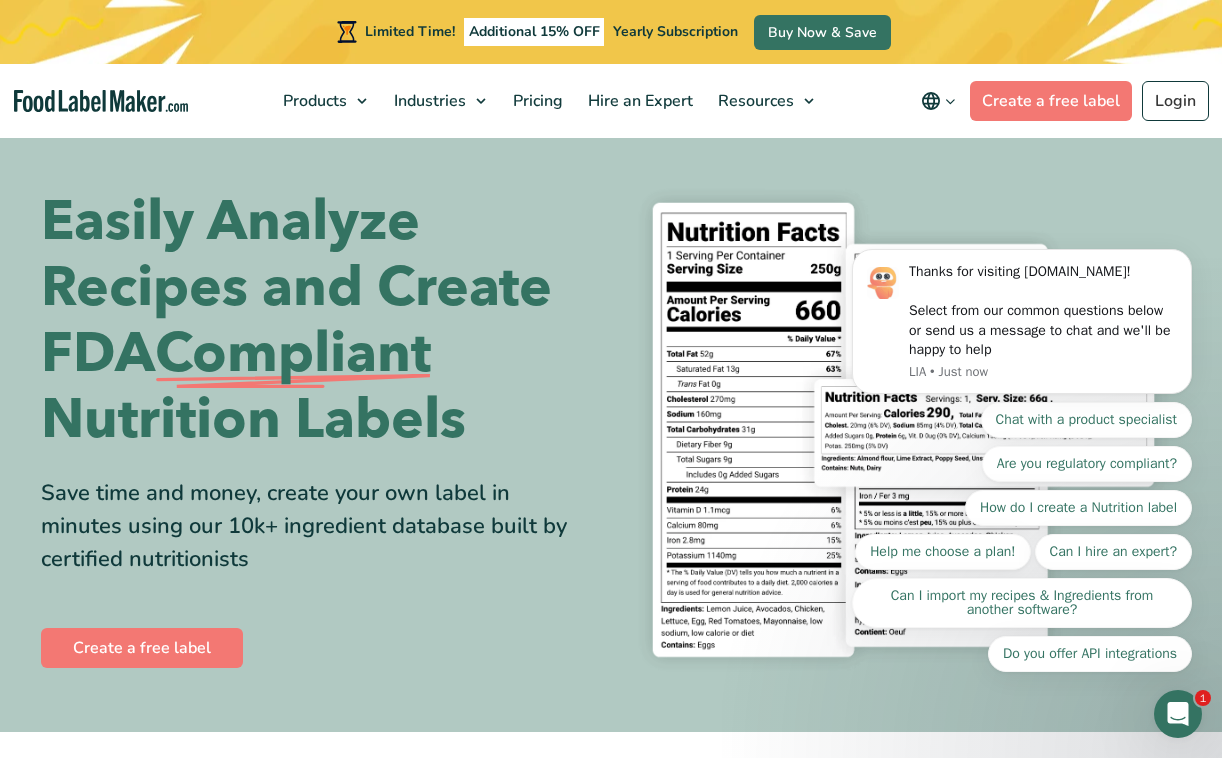 click on "Thanks for visiting [DOMAIN_NAME]! Select from our common questions below or send us a message to chat and we'll be happy to help LIA • Just now Chat with a product specialist Are you regulatory compliant? How do I create a Nutrition label Help me choose a plan! Can I hire an expert? Can I import my recipes & Ingredients from another software? Do you offer API integrations" at bounding box center [1022, 284] 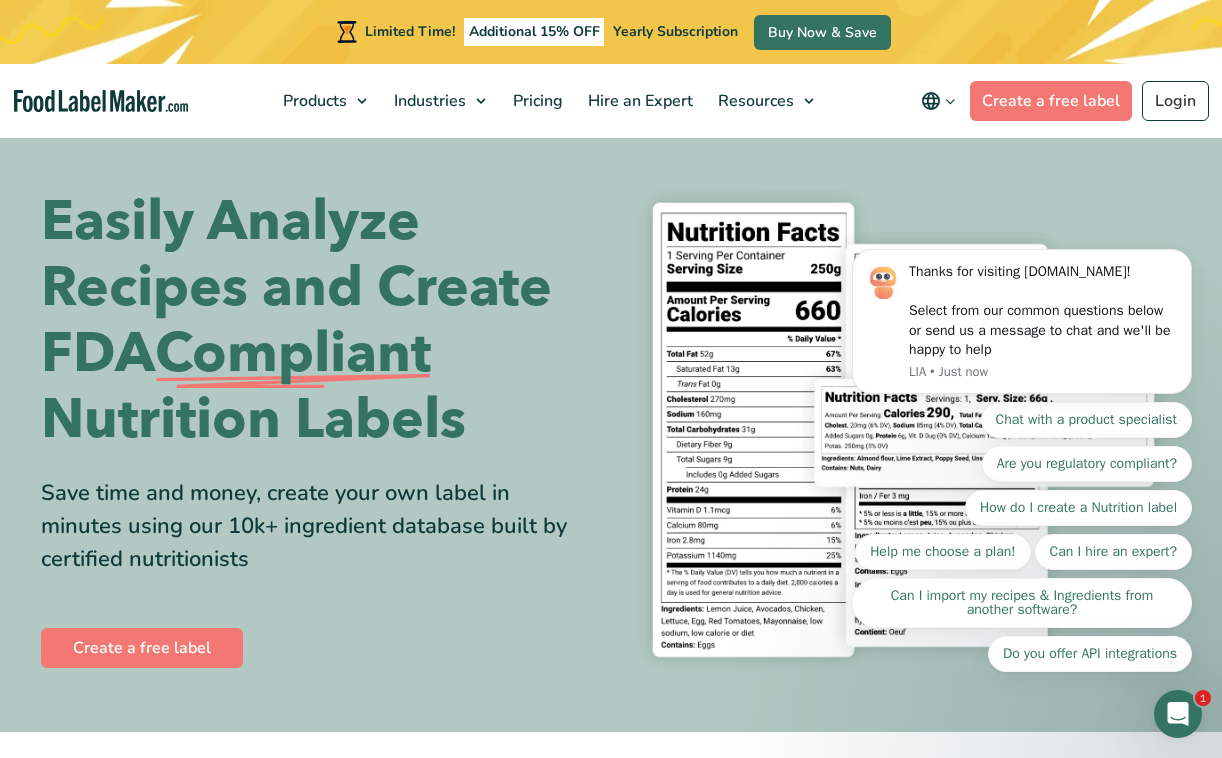 click on "Thanks for visiting [DOMAIN_NAME]! Select from our common questions below or send us a message to chat and we'll be happy to help LIA • Just now Chat with a product specialist Are you regulatory compliant? How do I create a Nutrition label Help me choose a plan! Can I hire an expert? Can I import my recipes & Ingredients from another software? Do you offer API integrations" at bounding box center [1022, 284] 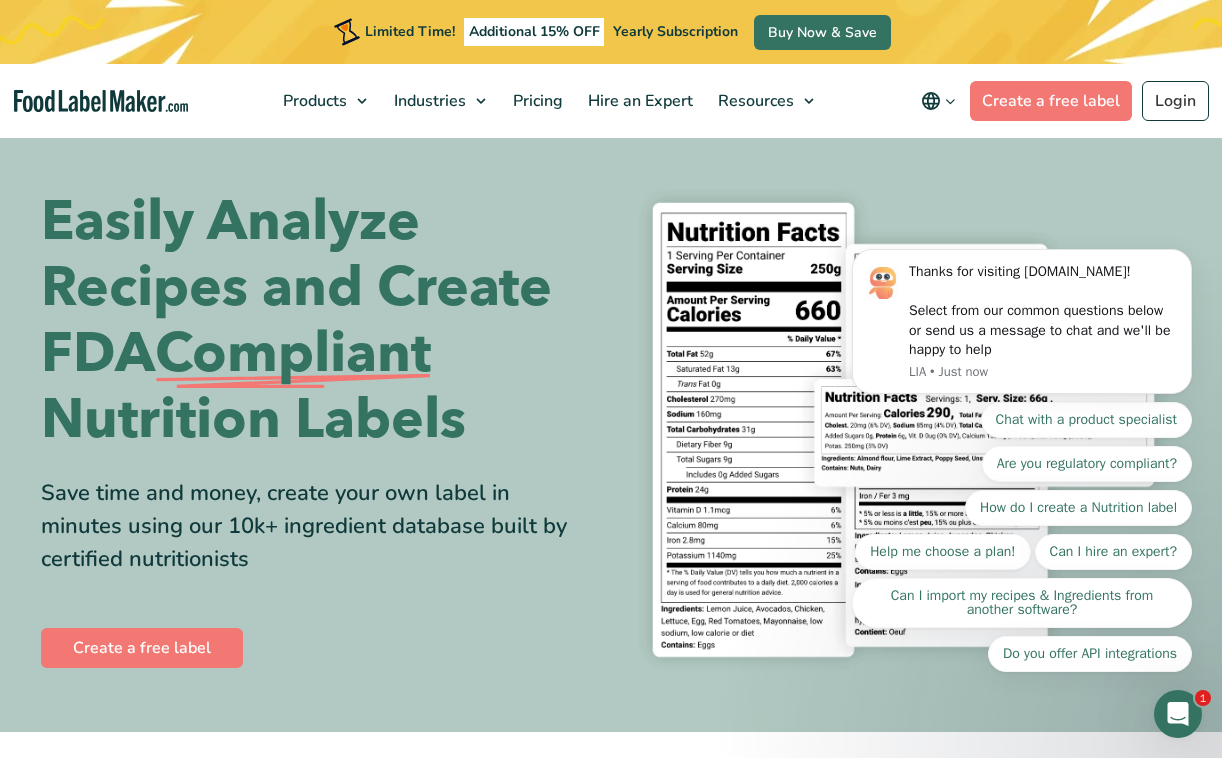 click on "Thanks for visiting [DOMAIN_NAME]! Select from our common questions below or send us a message to chat and we'll be happy to help LIA • Just now Chat with a product specialist Are you regulatory compliant? How do I create a Nutrition label Help me choose a plan! Can I hire an expert? Can I import my recipes & Ingredients from another software? Do you offer API integrations" at bounding box center [1022, 284] 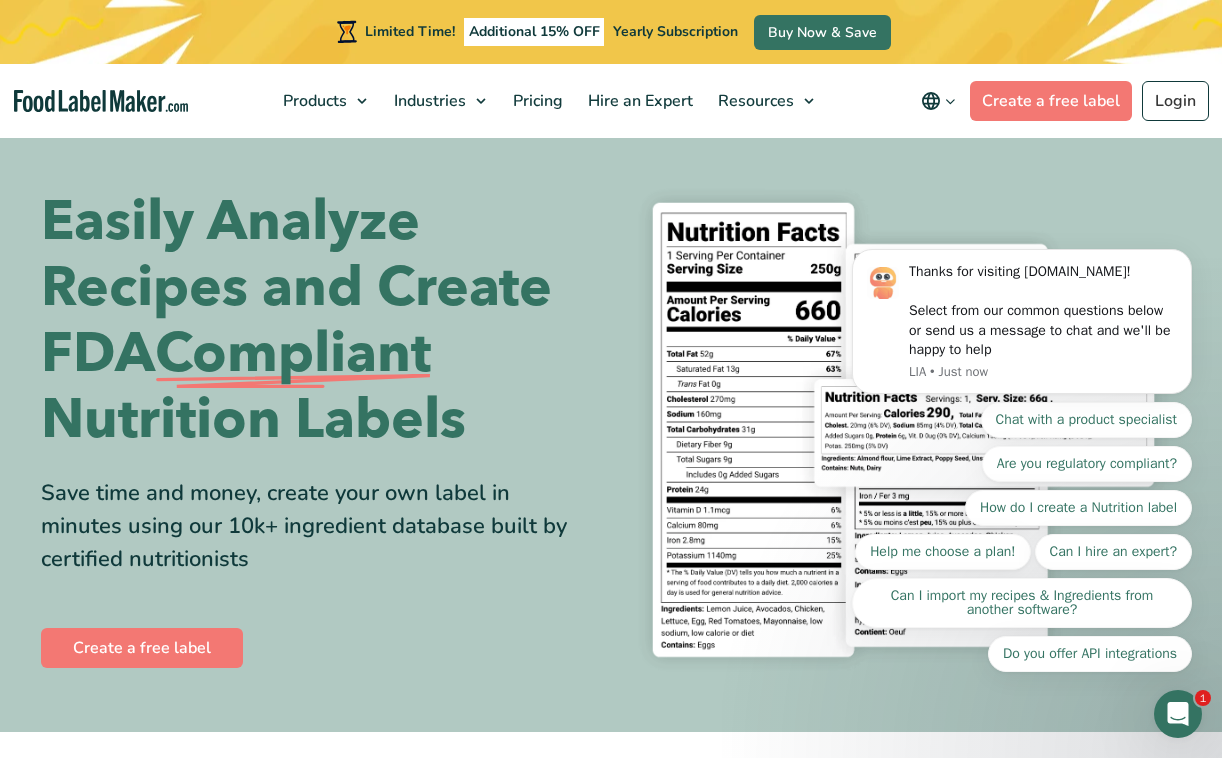 click on "Thanks for visiting [DOMAIN_NAME]! Select from our common questions below or send us a message to chat and we'll be happy to help LIA • Just now Chat with a product specialist Are you regulatory compliant? How do I create a Nutrition label Help me choose a plan! Can I hire an expert? Can I import my recipes & Ingredients from another software? Do you offer API integrations" at bounding box center [1022, 284] 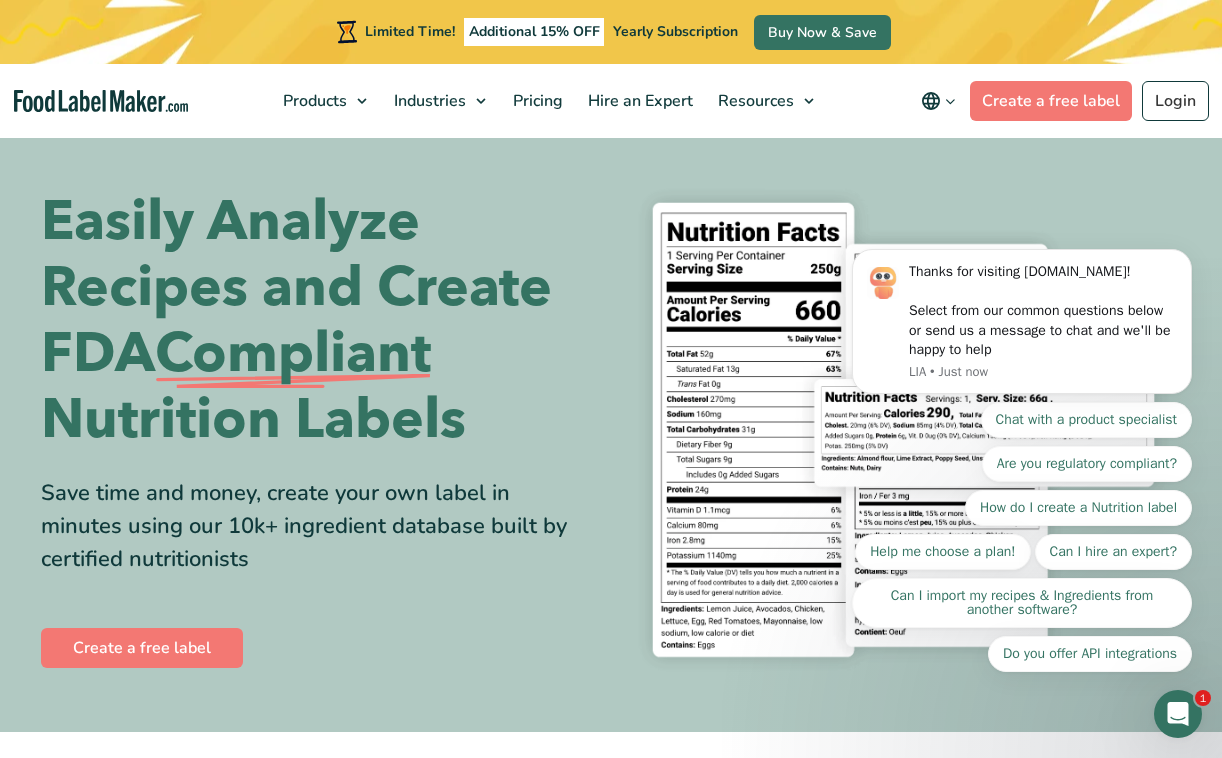 click on "Thanks for visiting [DOMAIN_NAME]! Select from our common questions below or send us a message to chat and we'll be happy to help LIA • Just now Chat with a product specialist Are you regulatory compliant? How do I create a Nutrition label Help me choose a plan! Can I hire an expert? Can I import my recipes & Ingredients from another software? Do you offer API integrations" at bounding box center (1022, 284) 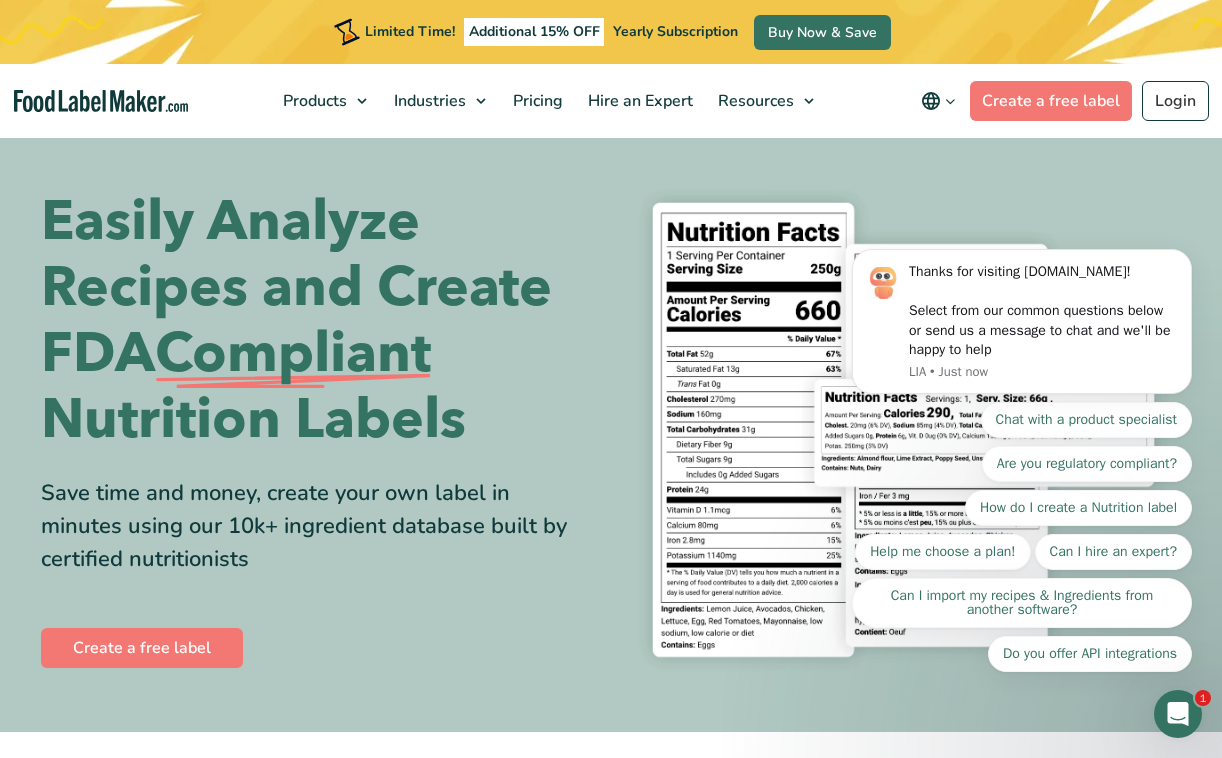 click on "Thanks for visiting [DOMAIN_NAME]! Select from our common questions below or send us a message to chat and we'll be happy to help LIA • Just now Chat with a product specialist Are you regulatory compliant? How do I create a Nutrition label Help me choose a plan! Can I hire an expert? Can I import my recipes & Ingredients from another software? Do you offer API integrations" at bounding box center (1022, 284) 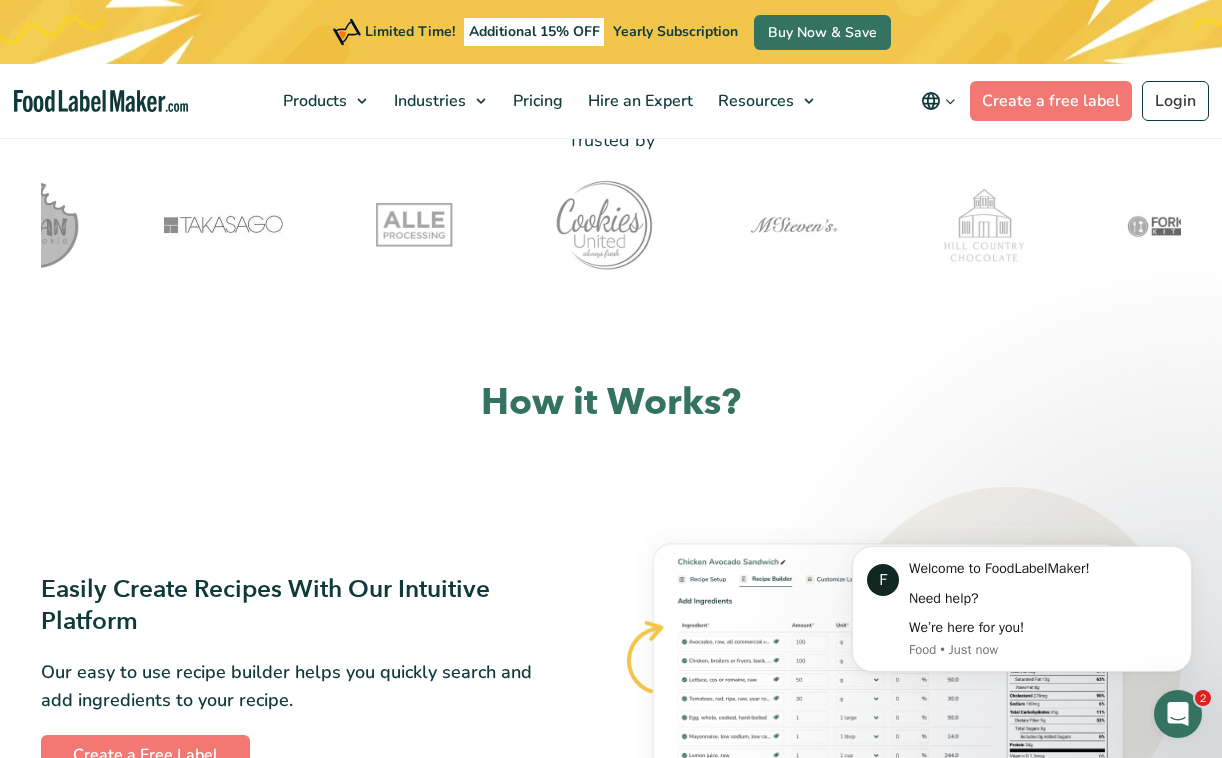 scroll, scrollTop: 731, scrollLeft: 0, axis: vertical 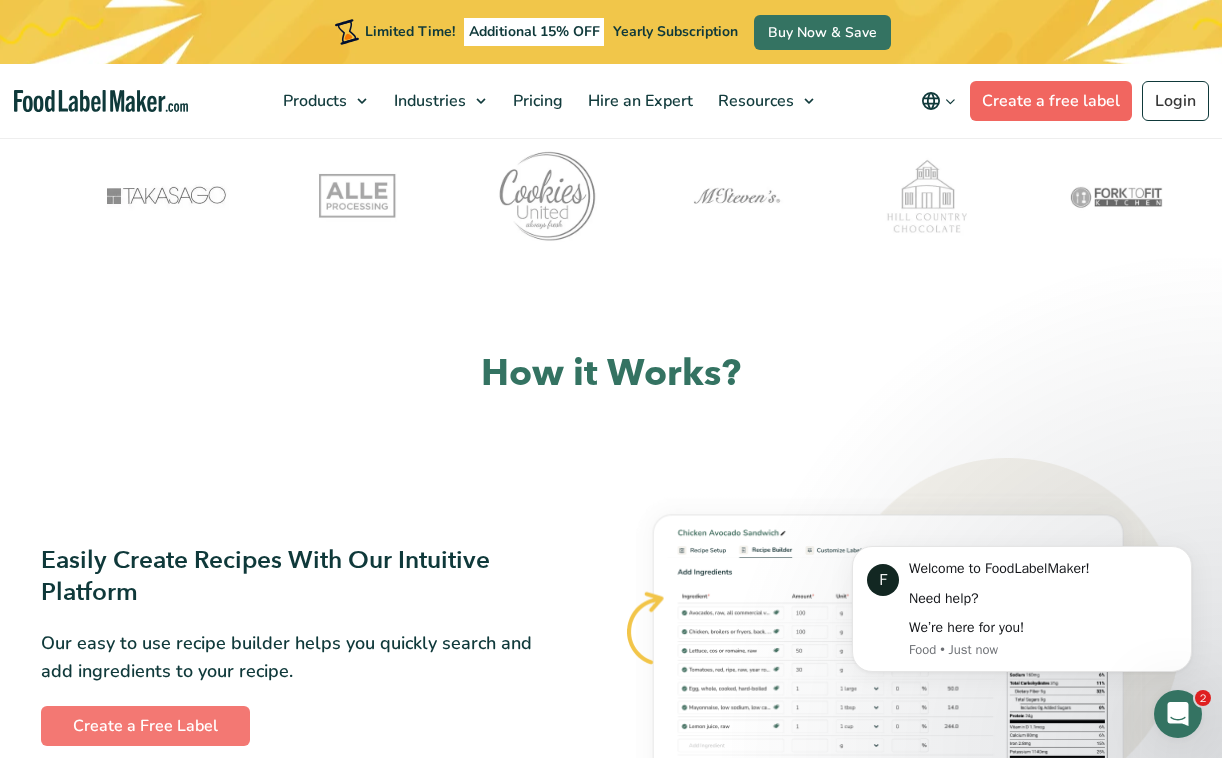 click on "Create a free label" at bounding box center (1051, 101) 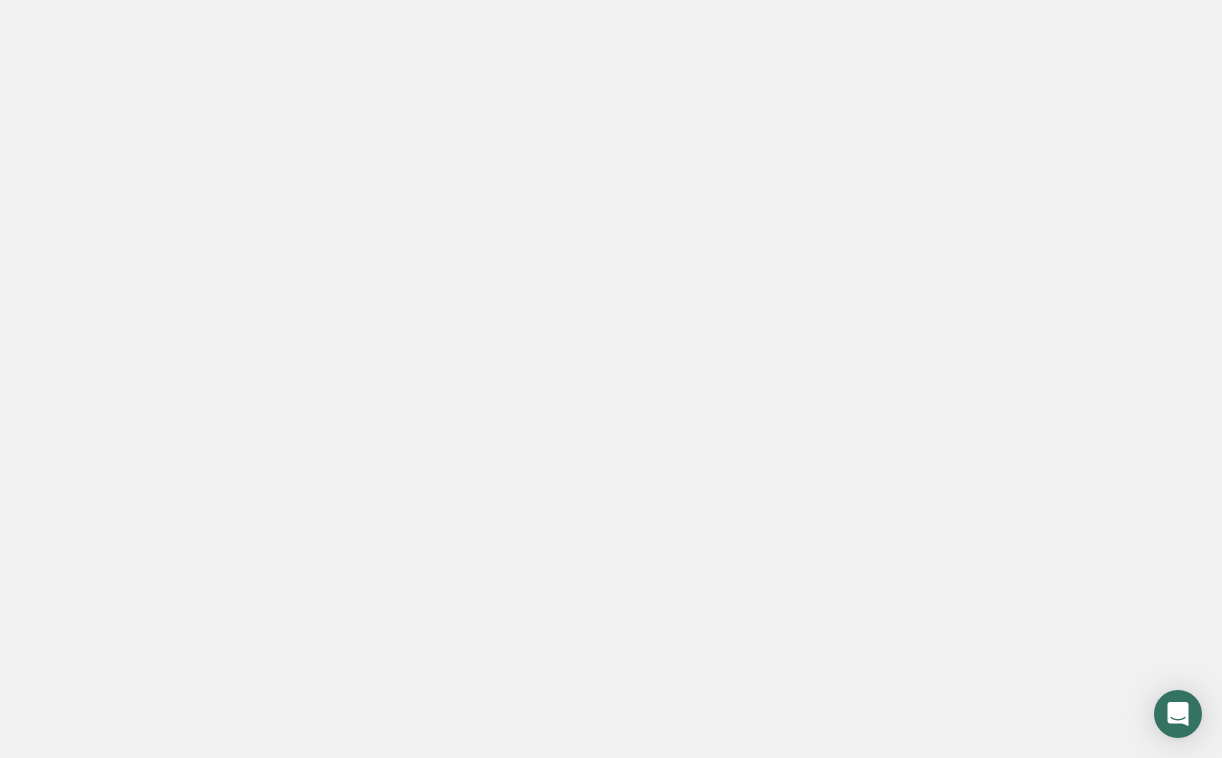 scroll, scrollTop: 0, scrollLeft: 0, axis: both 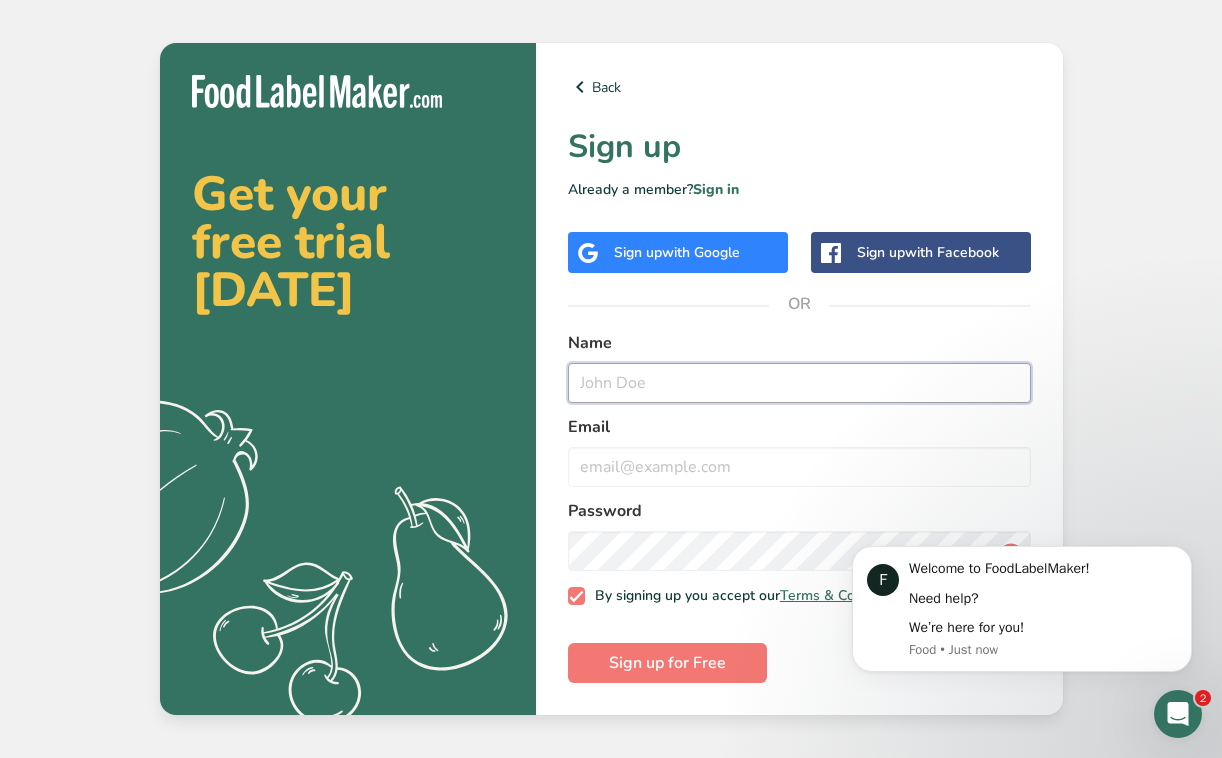 type on "o" 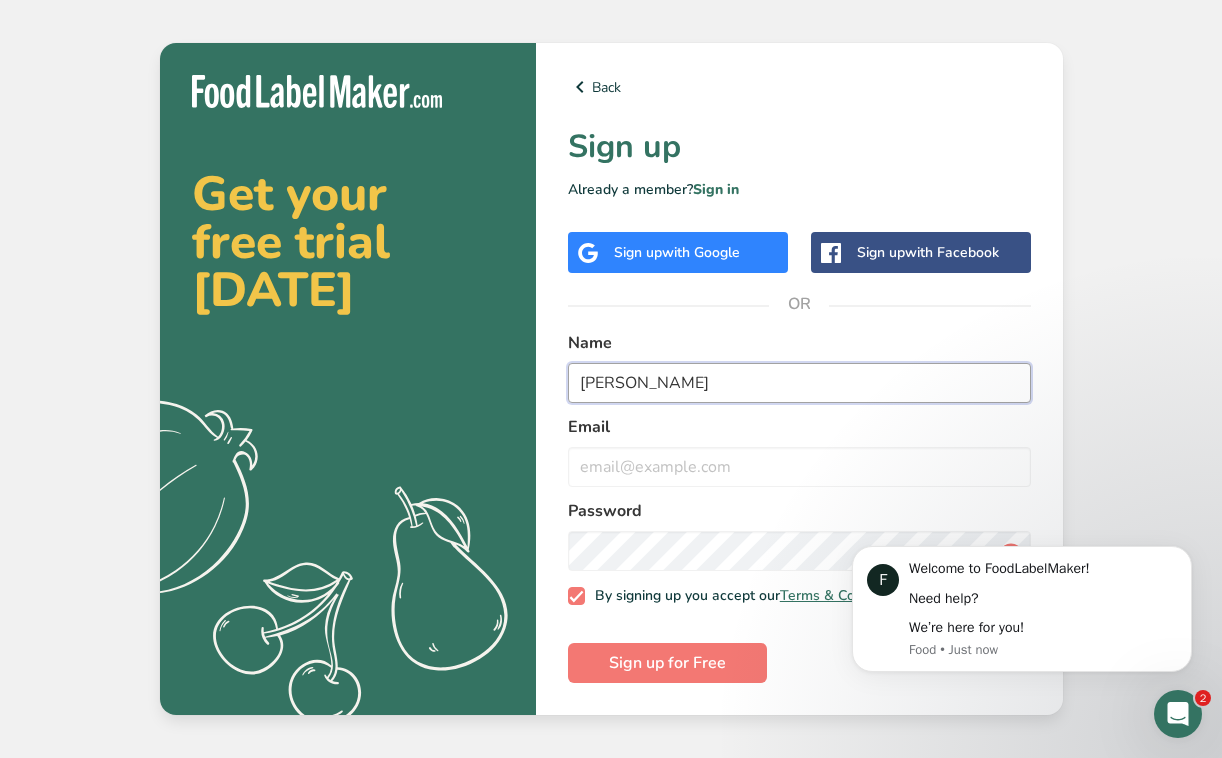 type on "jaylana o" 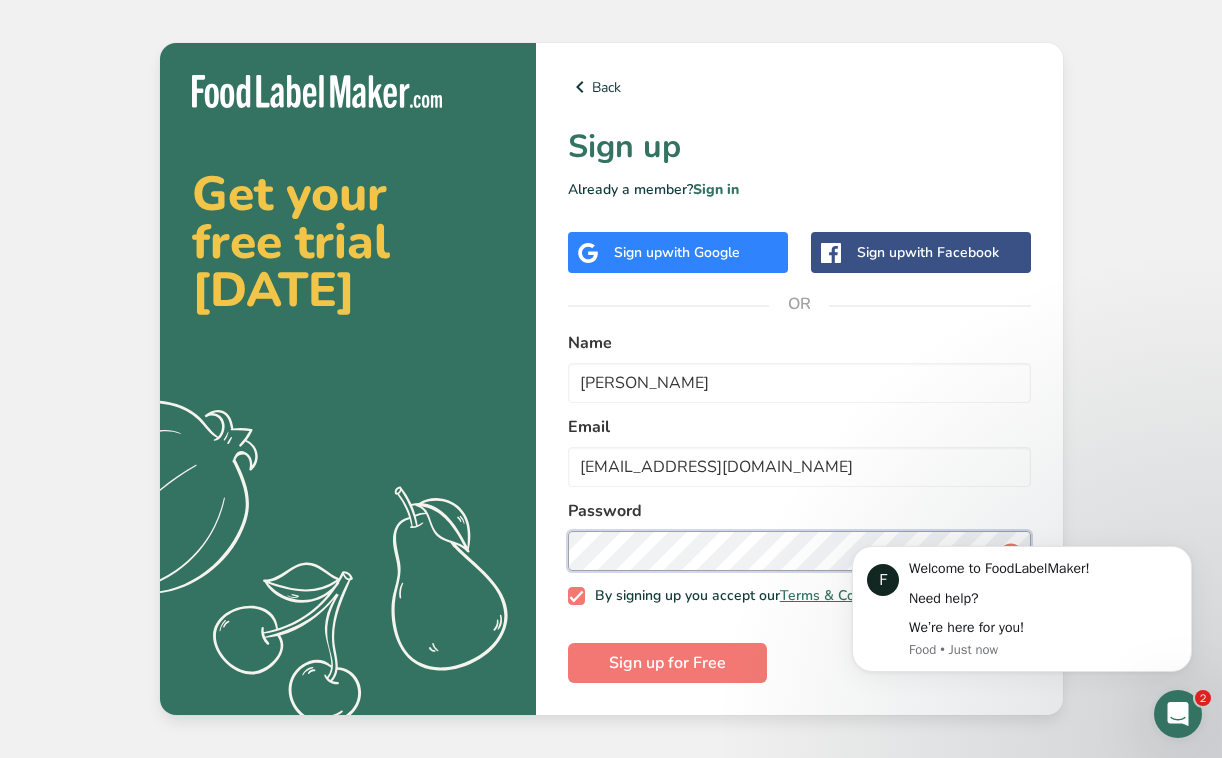 click on "Sign up for Free" at bounding box center (667, 663) 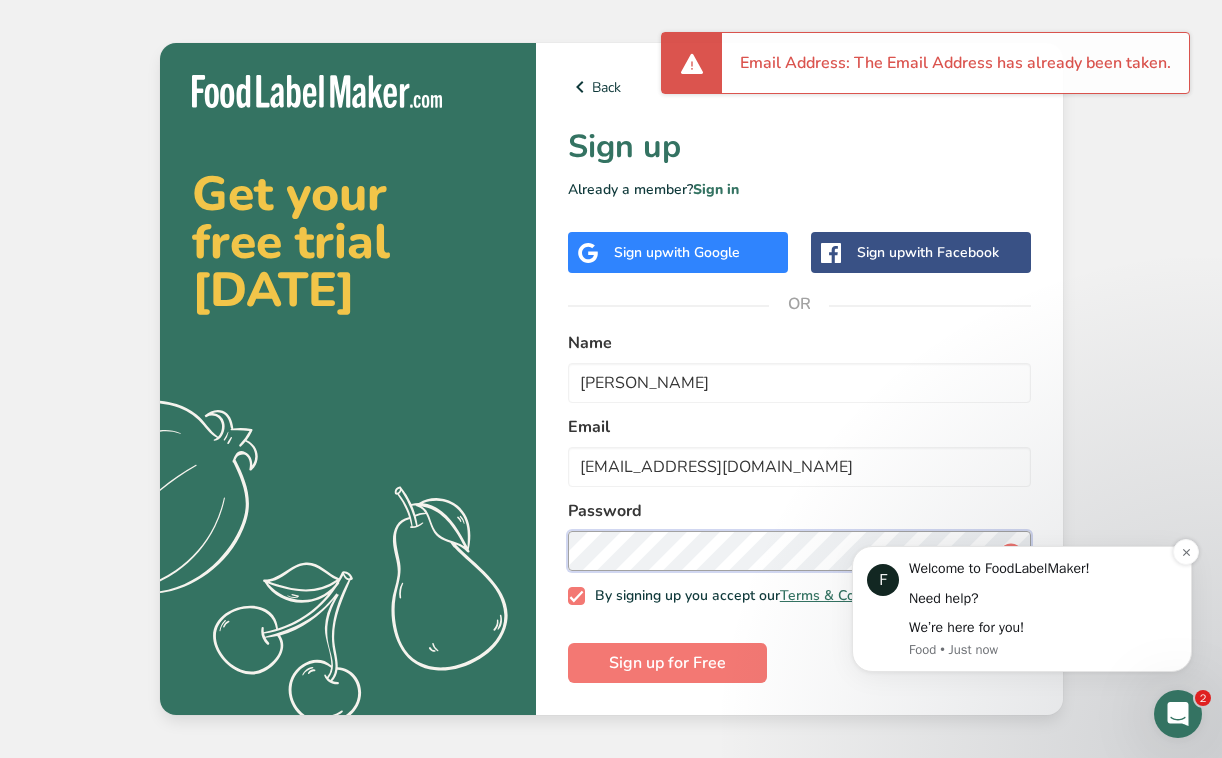 scroll, scrollTop: 0, scrollLeft: 0, axis: both 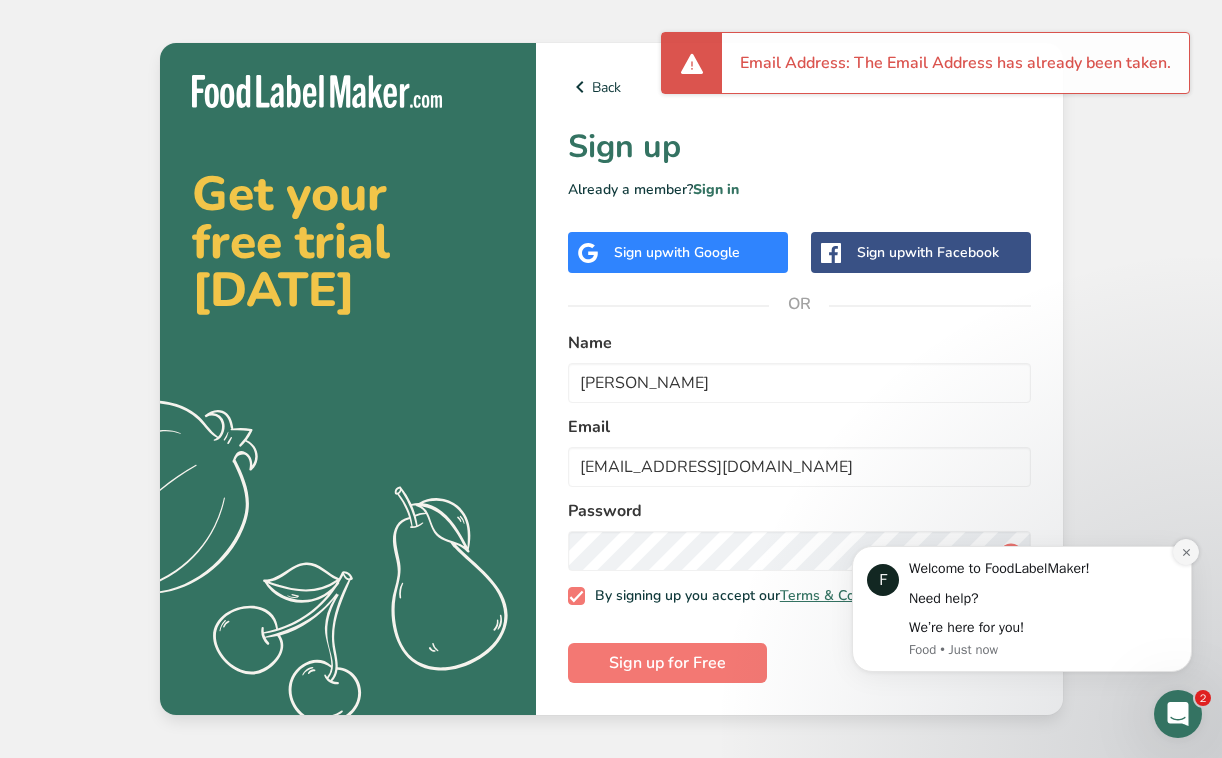 click 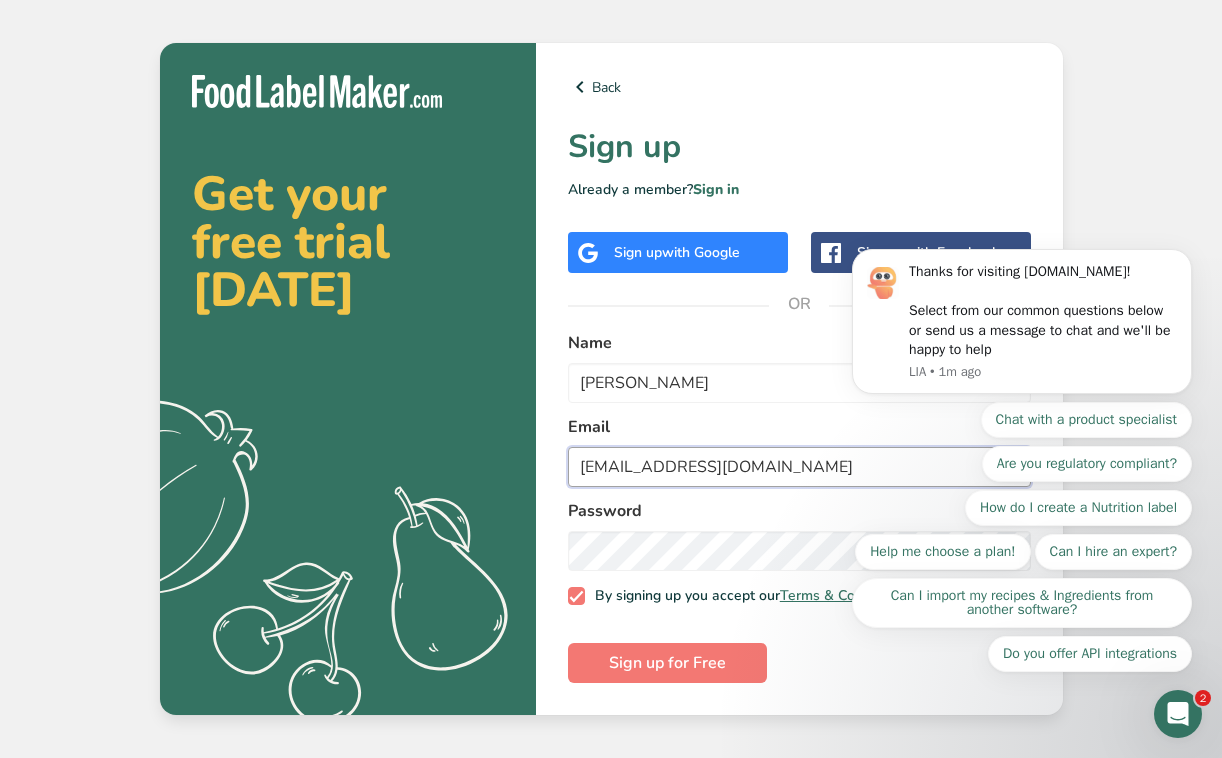 click on "info@greensugarleaffarms.com" at bounding box center [799, 467] 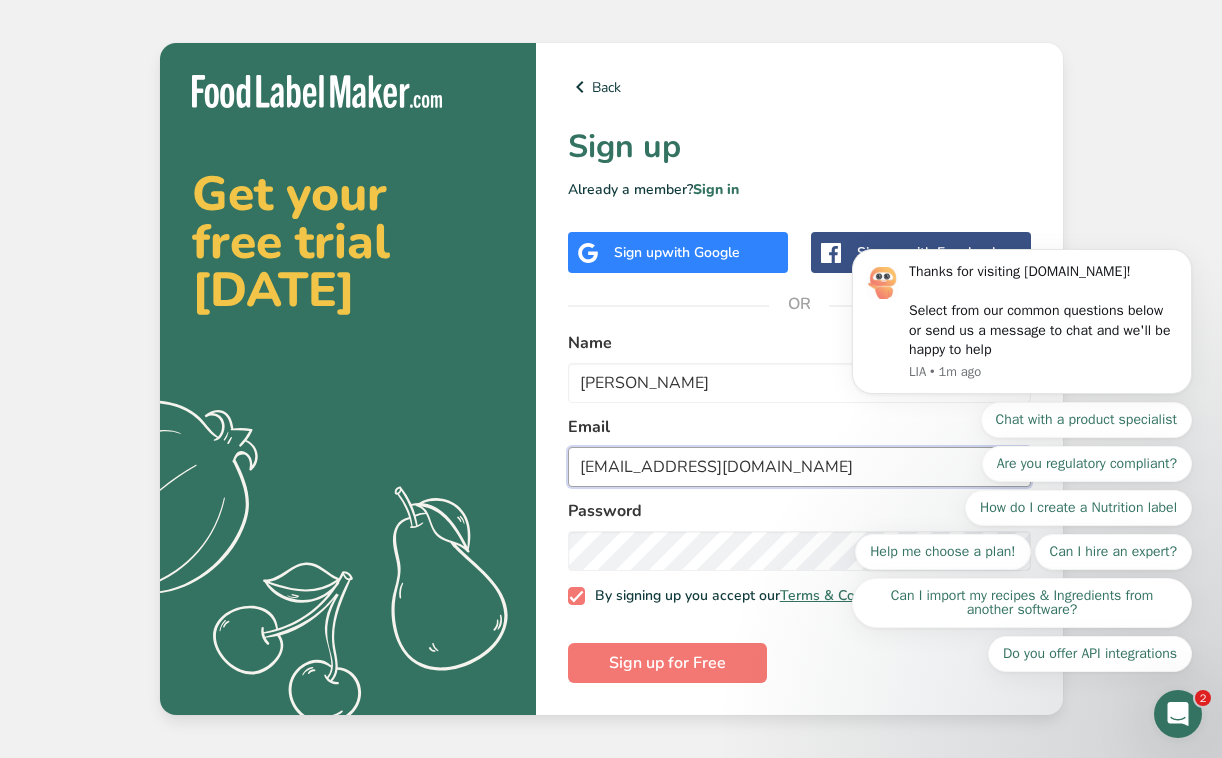 click on "info@greensugarleaffarms.com" at bounding box center [799, 467] 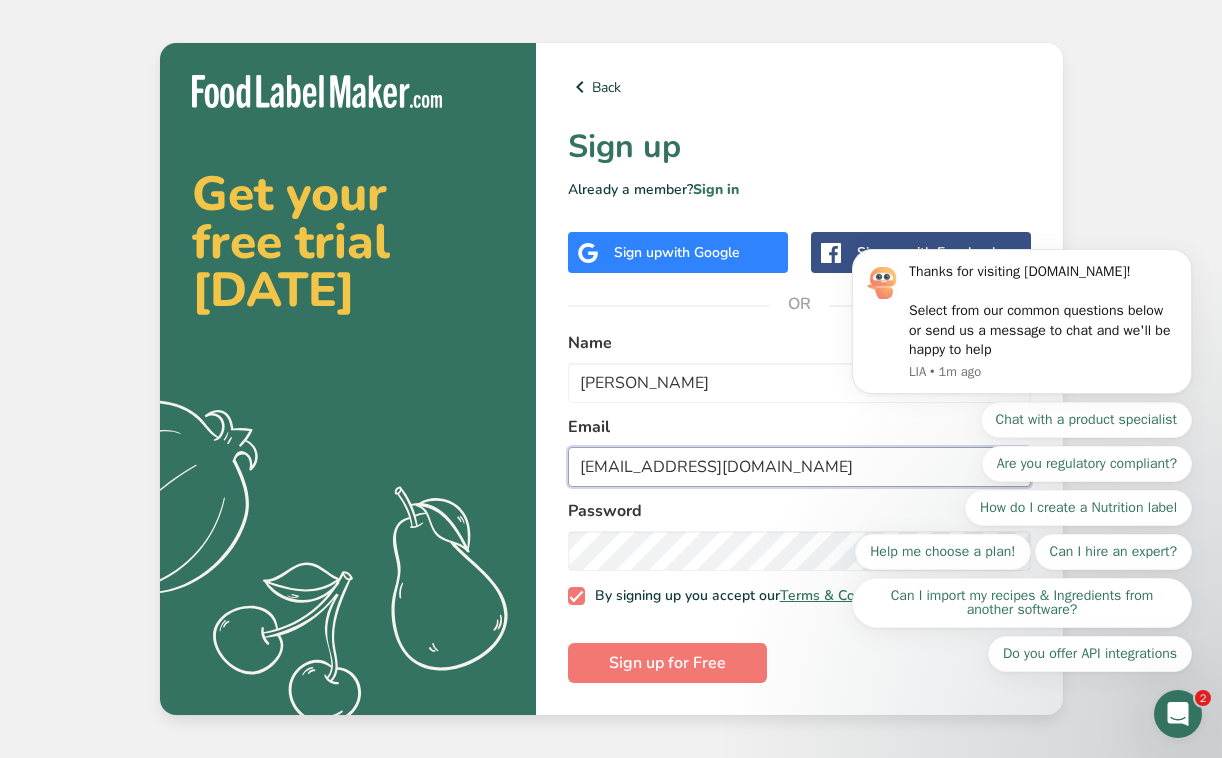 click on "info@greensugarleaffarms.com" at bounding box center [799, 467] 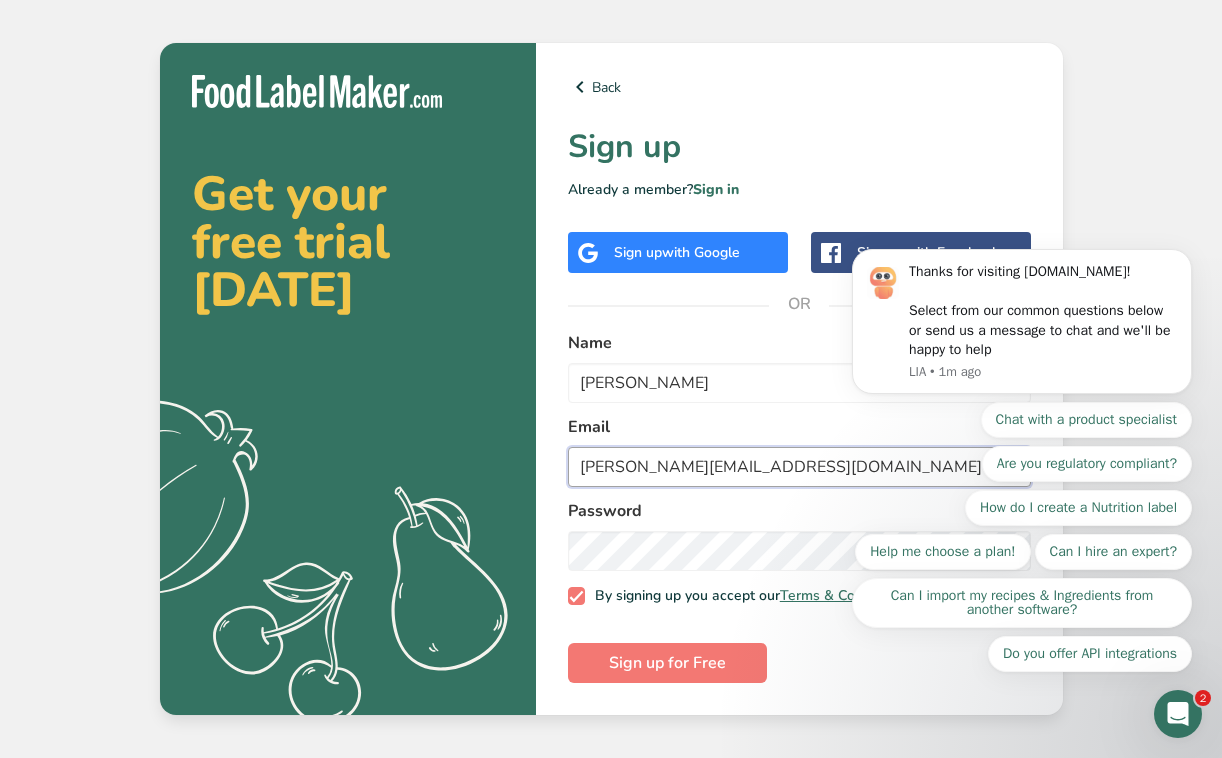 type on "jaylana.ogr@gmail.com" 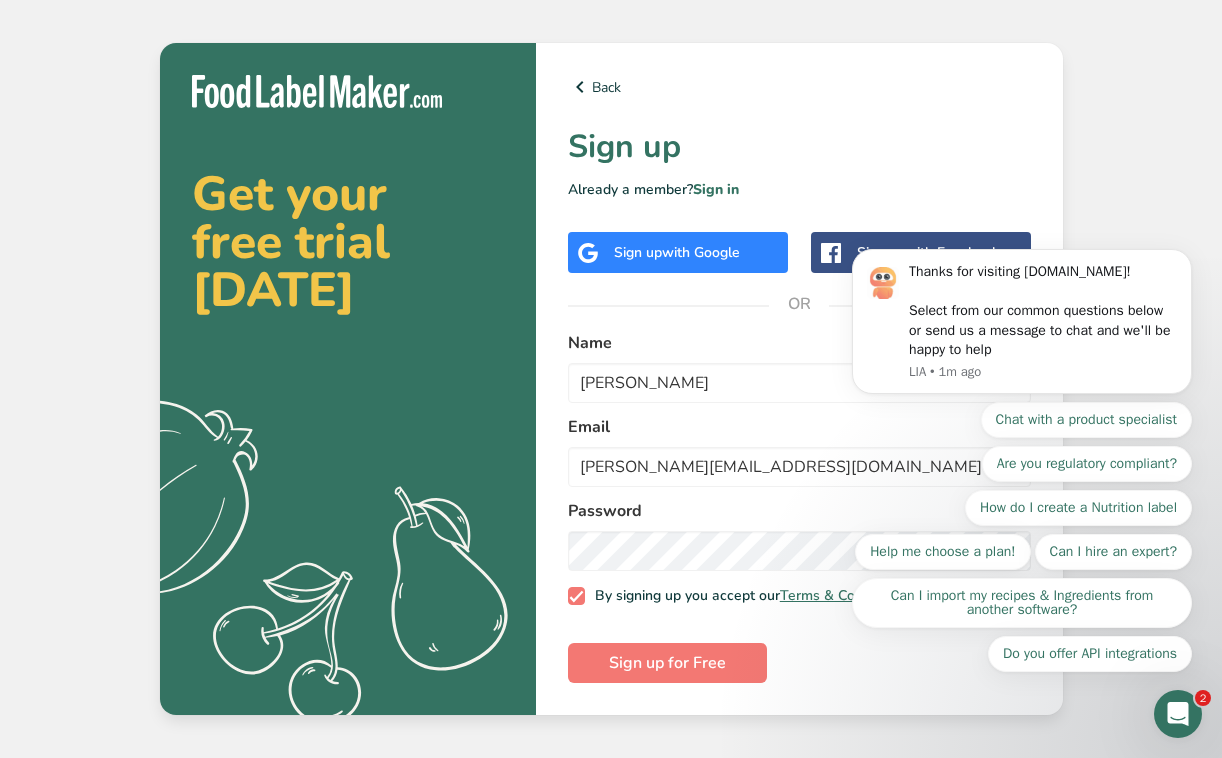 click on "Chat with a product specialist Are you regulatory compliant? How do I create a Nutrition label Help me choose a plan! Can I hire an expert? Can I import my recipes & Ingredients from another software? Do you offer API integrations" at bounding box center (1022, 537) 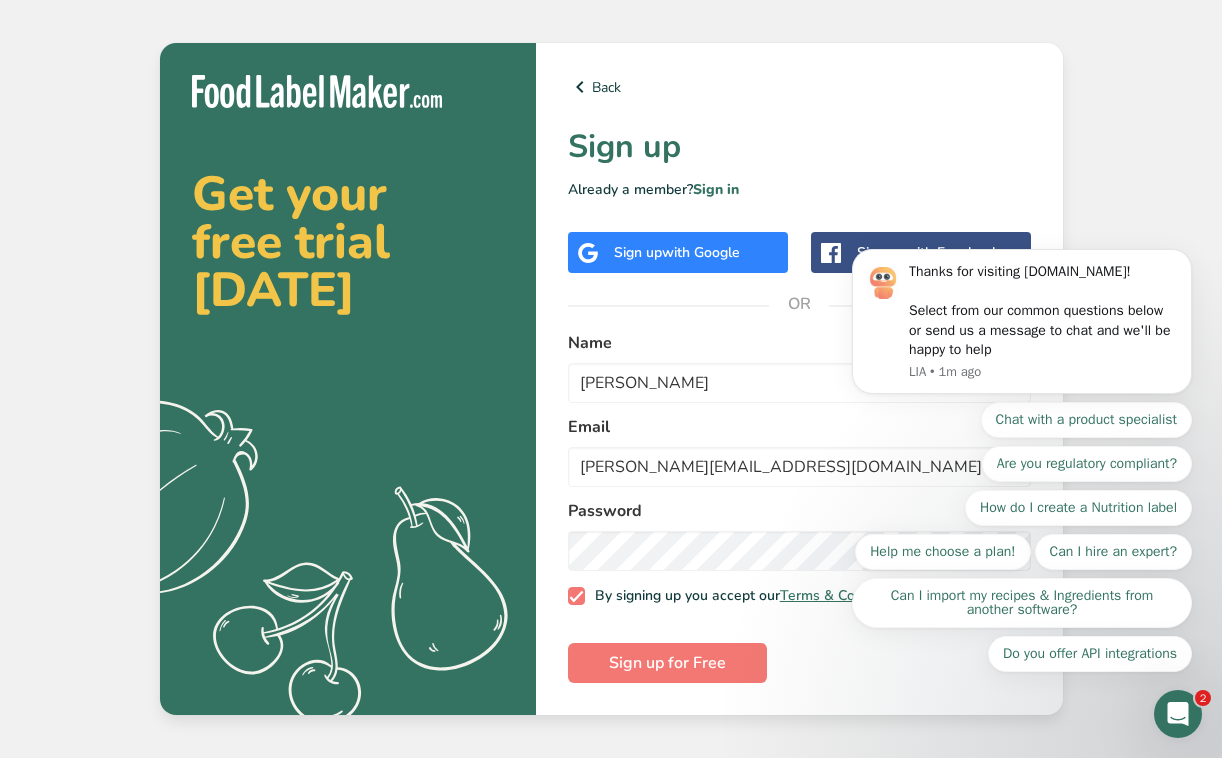 click on "Chat with a product specialist Are you regulatory compliant? How do I create a Nutrition label Help me choose a plan! Can I hire an expert? Can I import my recipes & Ingredients from another software? Do you offer API integrations" at bounding box center [1022, 537] 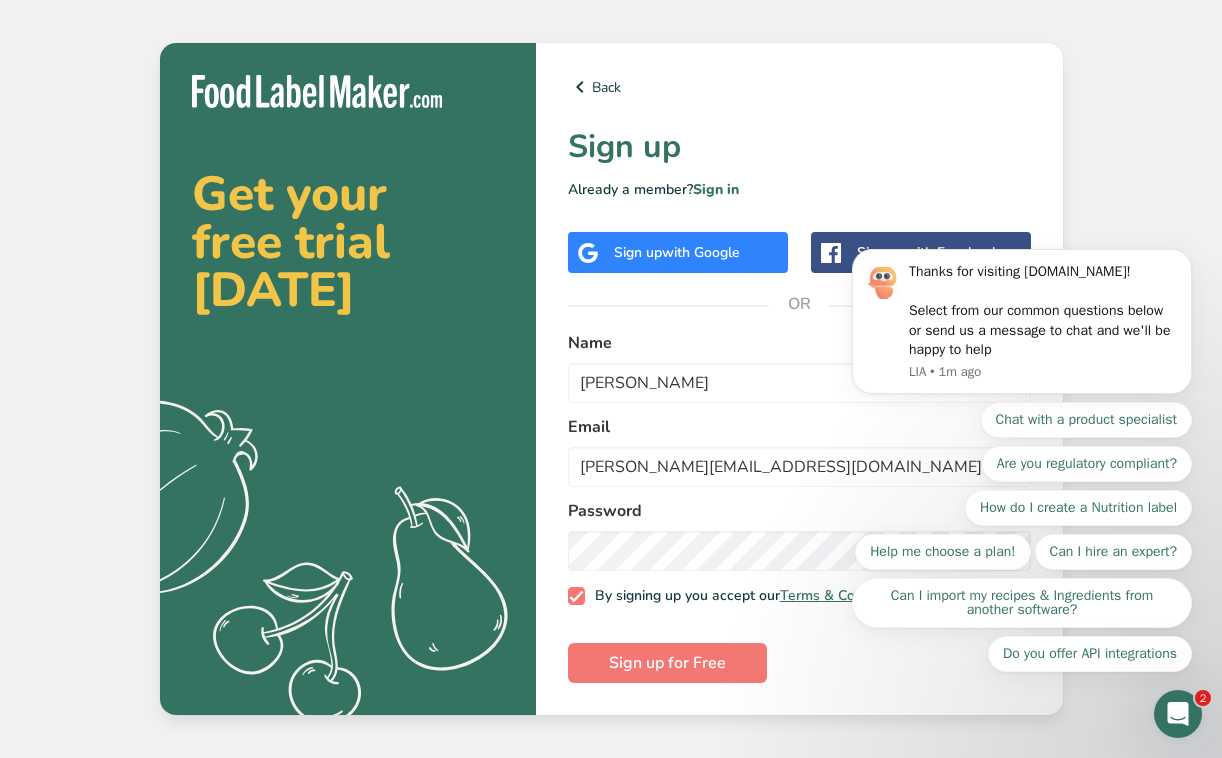 click on "Chat with a product specialist Are you regulatory compliant? How do I create a Nutrition label Help me choose a plan! Can I hire an expert? Can I import my recipes & Ingredients from another software? Do you offer API integrations" at bounding box center (1022, 537) 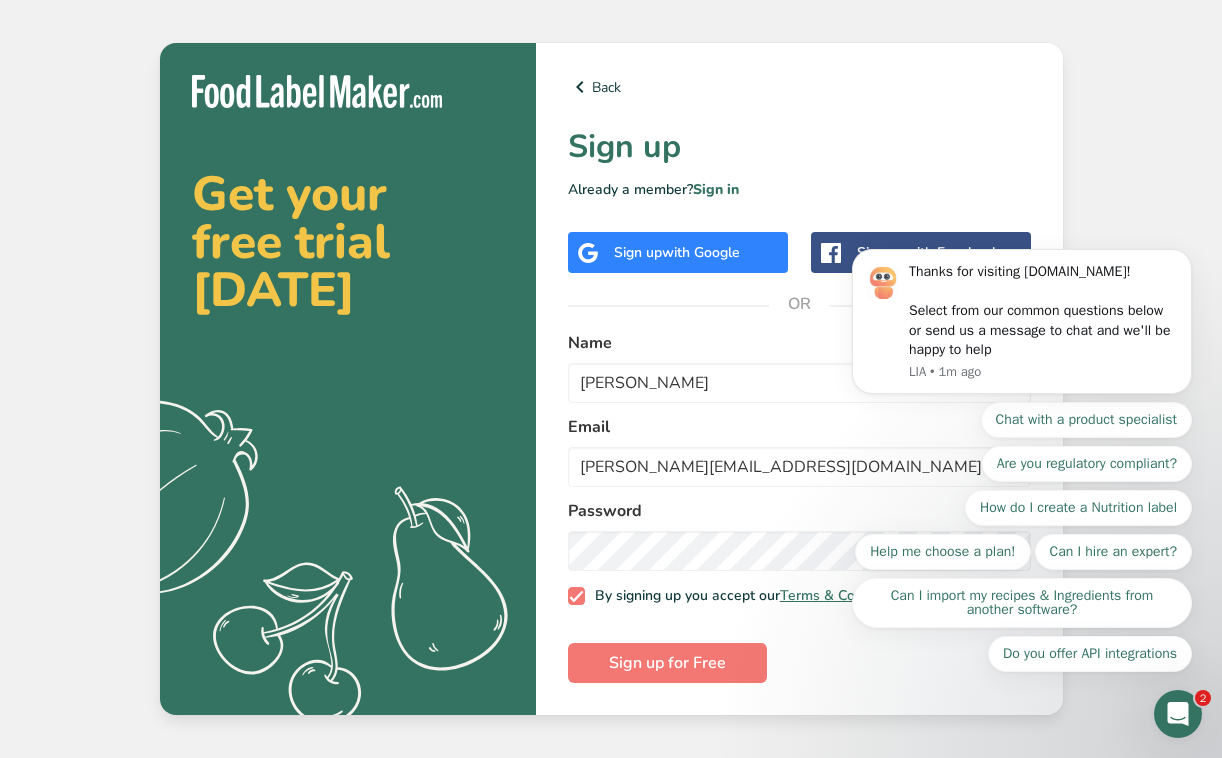 click on "Thanks for visiting FoodLabelMaker.com! Select from our common questions below or send us a message to chat and we'll be happy to help LIA • 1m ago Chat with a product specialist Are you regulatory compliant? How do I create a Nutrition label Help me choose a plan! Can I hire an expert? Can I import my recipes & Ingredients from another software? Do you offer API integrations" at bounding box center [1022, 284] 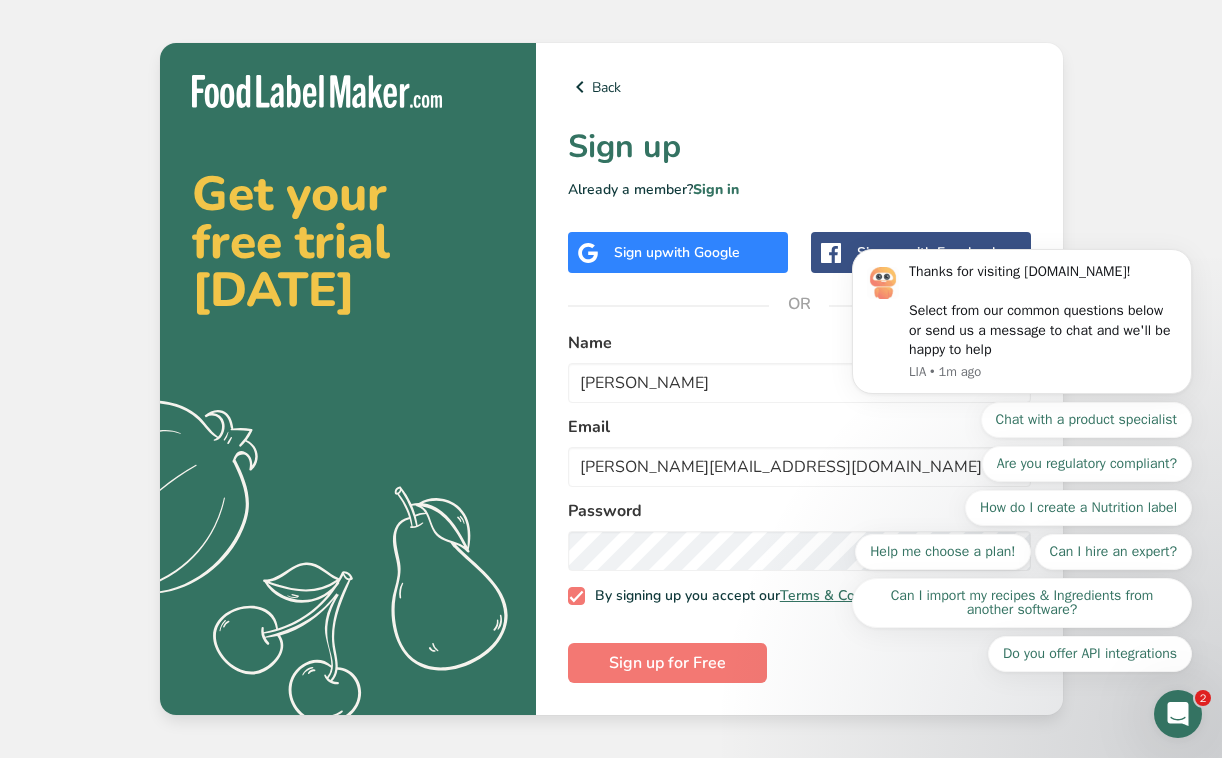 click on "Chat with a product specialist Are you regulatory compliant? How do I create a Nutrition label Help me choose a plan! Can I hire an expert? Can I import my recipes & Ingredients from another software? Do you offer API integrations" at bounding box center [1022, 537] 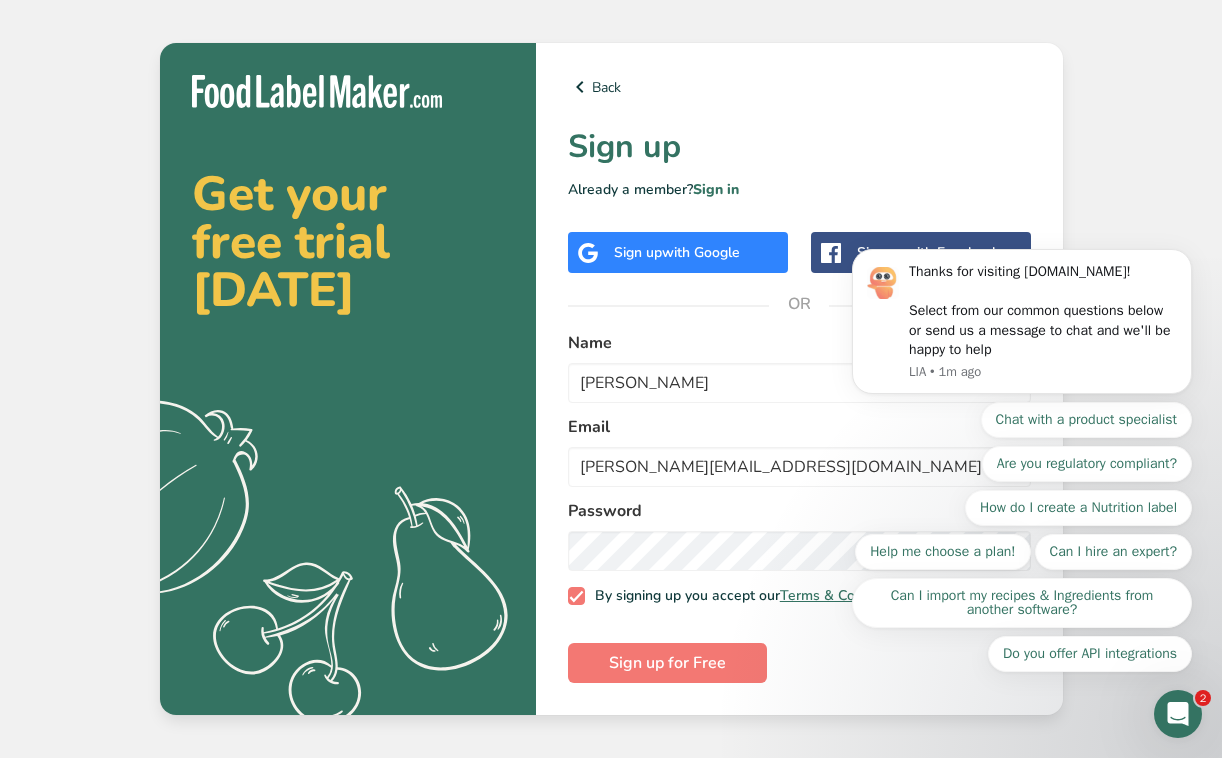 click on "Chat with a product specialist Are you regulatory compliant? How do I create a Nutrition label Help me choose a plan! Can I hire an expert? Can I import my recipes & Ingredients from another software? Do you offer API integrations" at bounding box center (1022, 537) 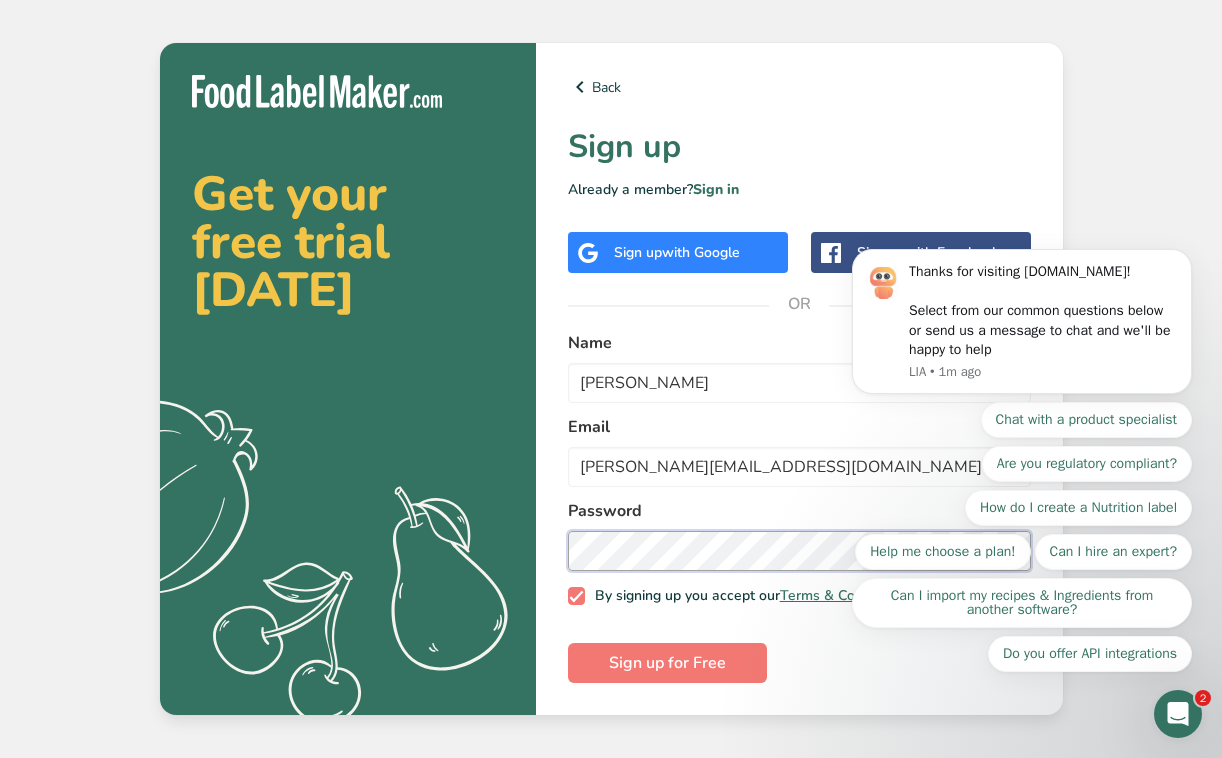 click on "Sign up for Free" at bounding box center (667, 663) 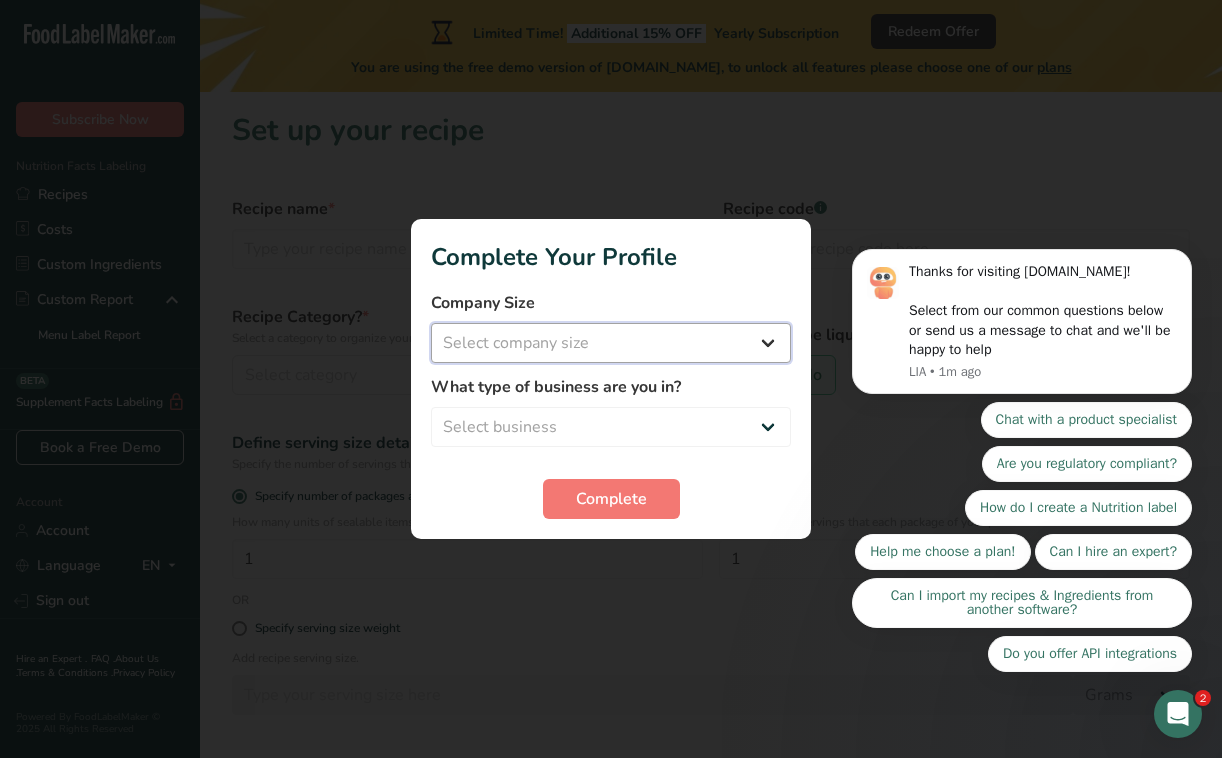select on "1" 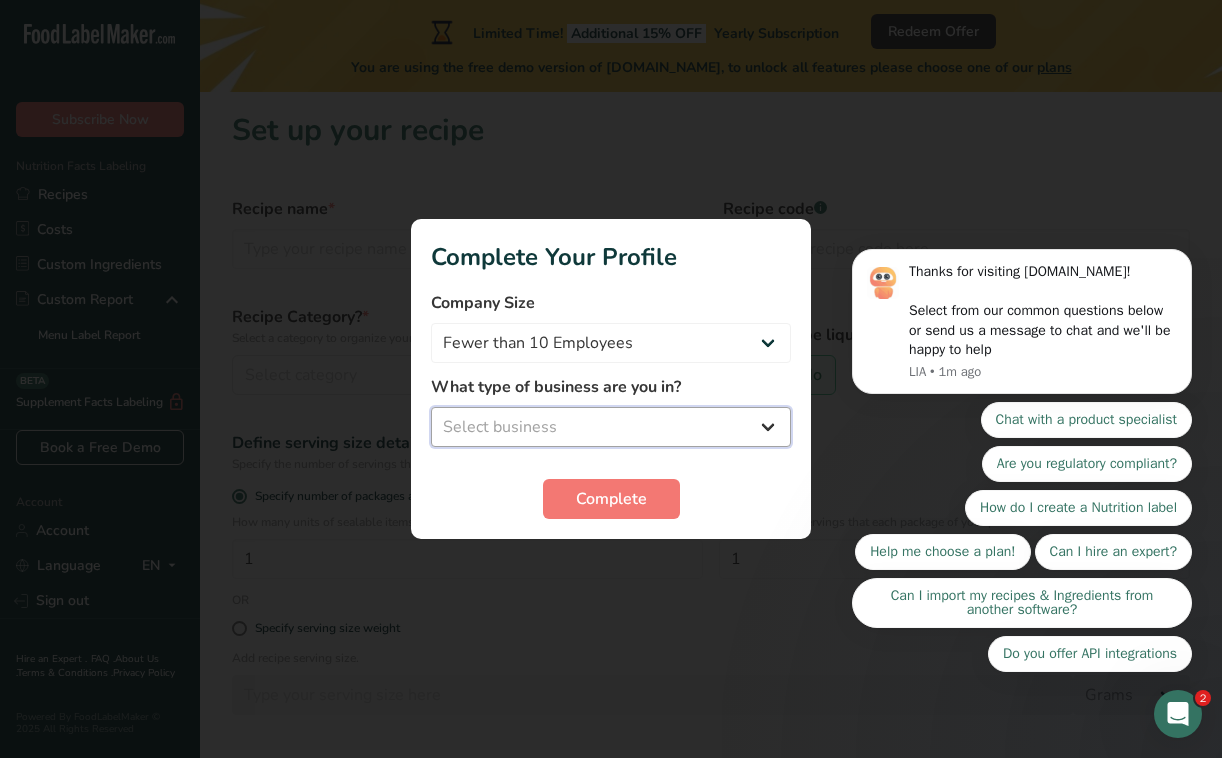 select on "8" 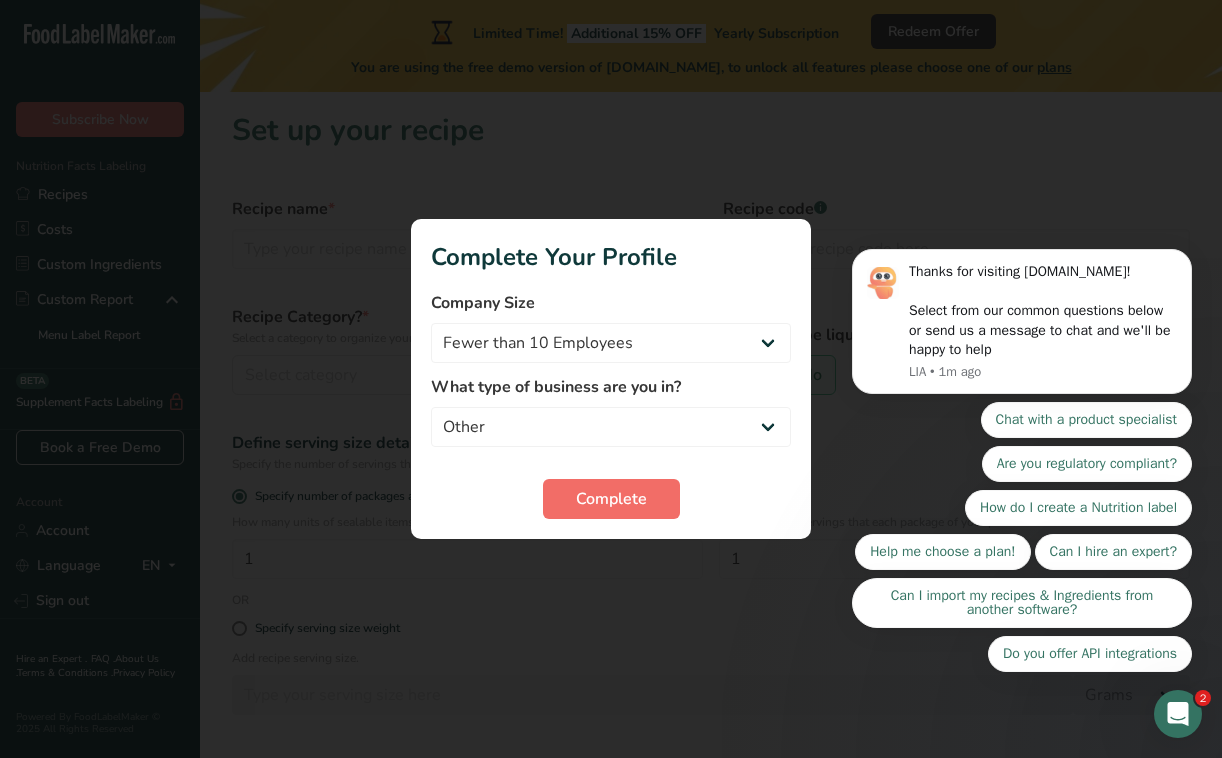 click on "Complete" at bounding box center [611, 499] 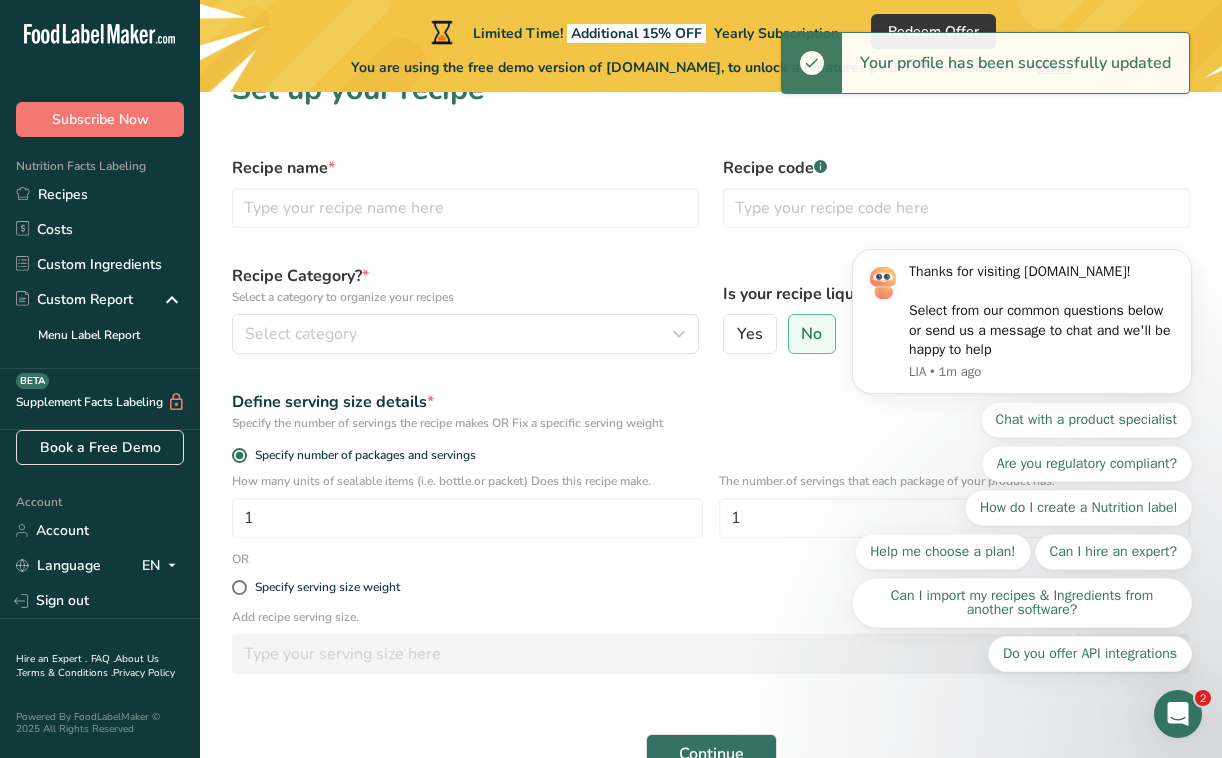 scroll, scrollTop: 47, scrollLeft: 0, axis: vertical 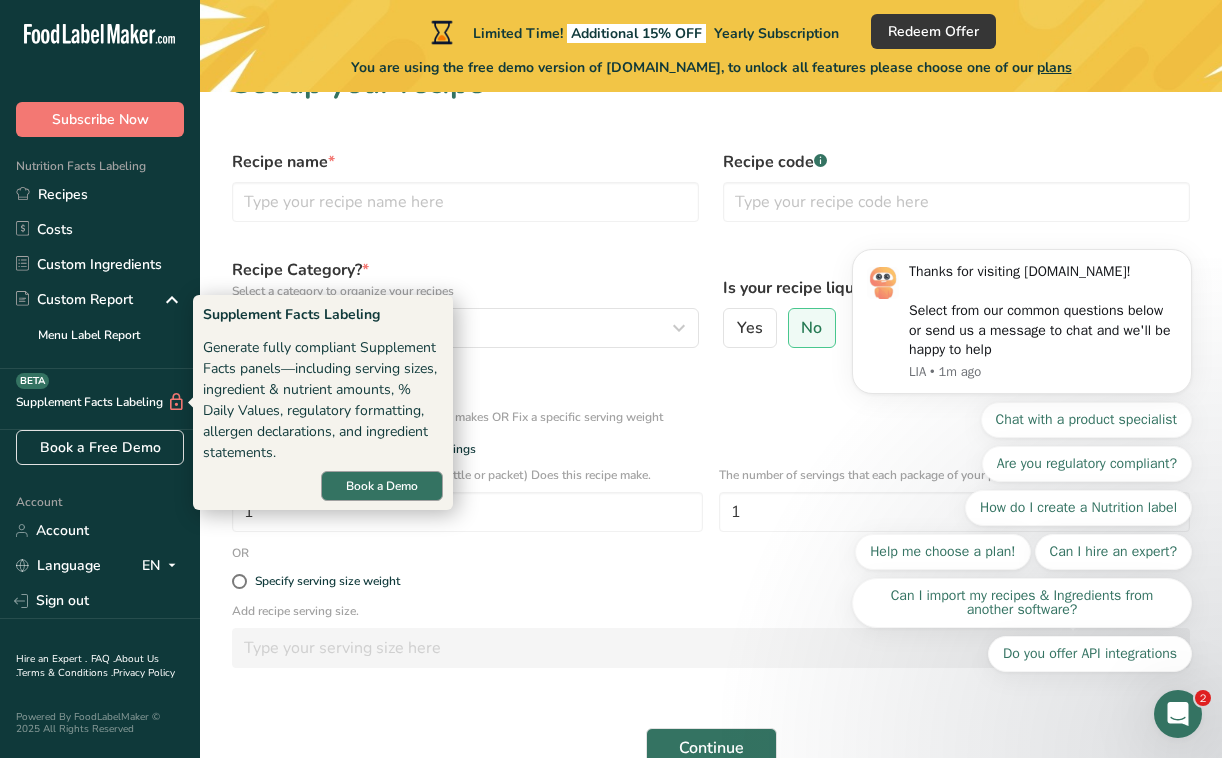 click on "Book a Demo" at bounding box center [382, 486] 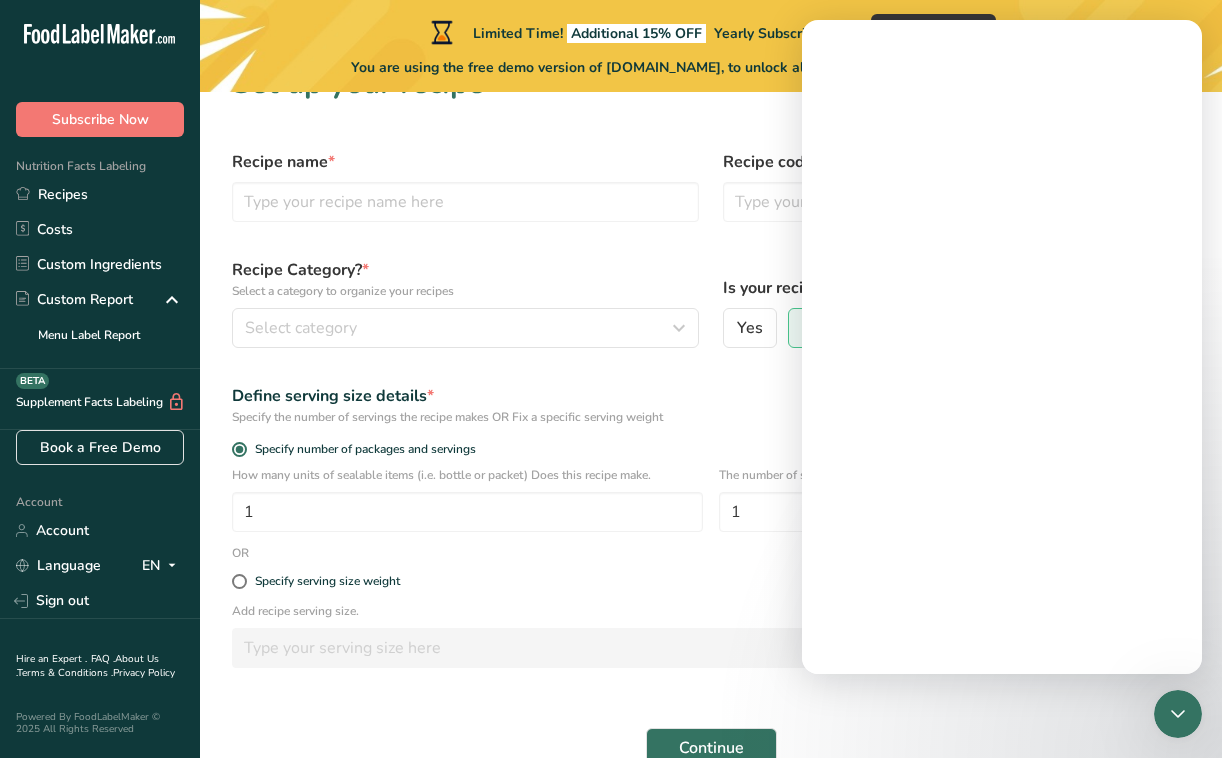scroll, scrollTop: 0, scrollLeft: 0, axis: both 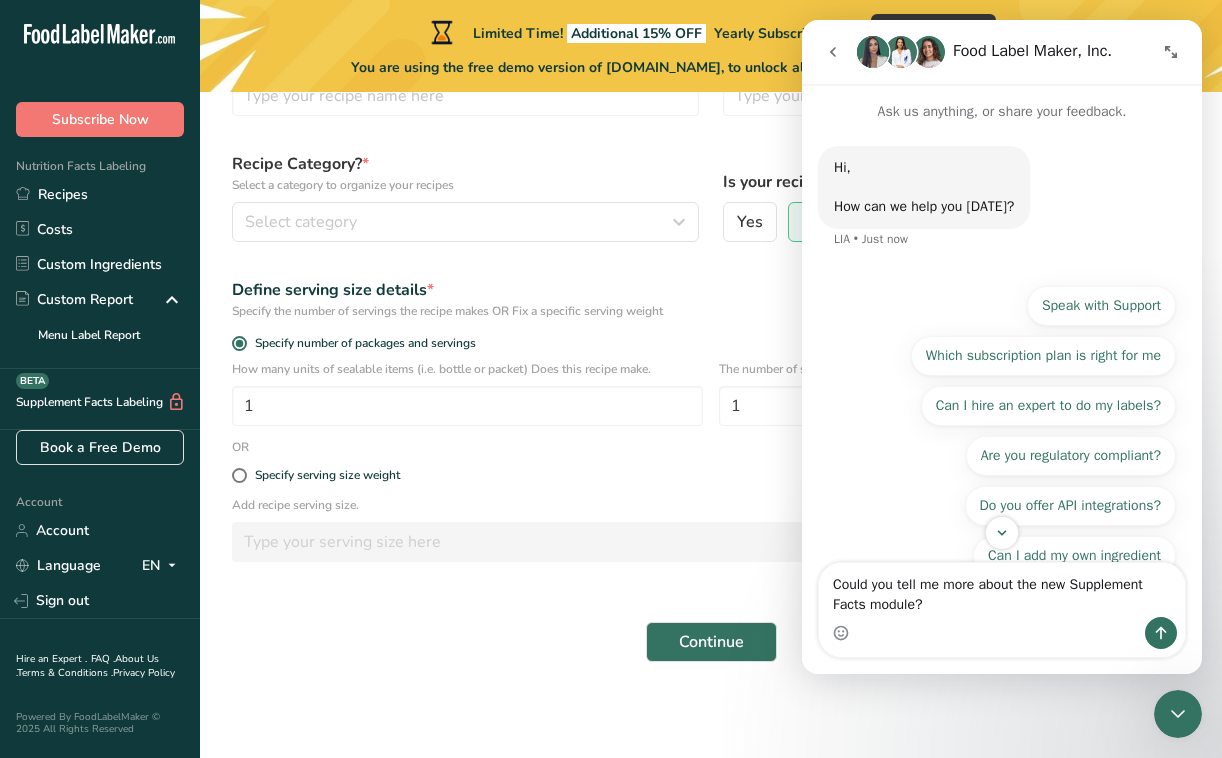 click on "Define serving size details *" at bounding box center (711, 290) 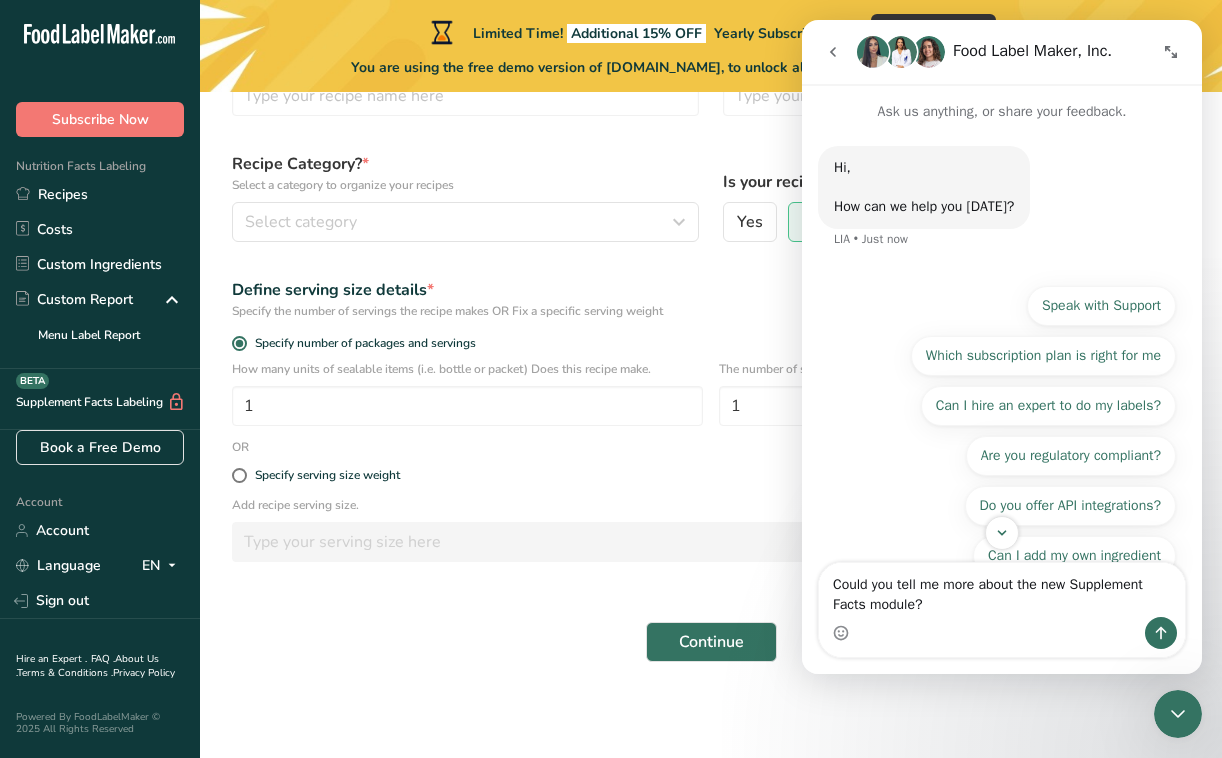 click at bounding box center (1171, 52) 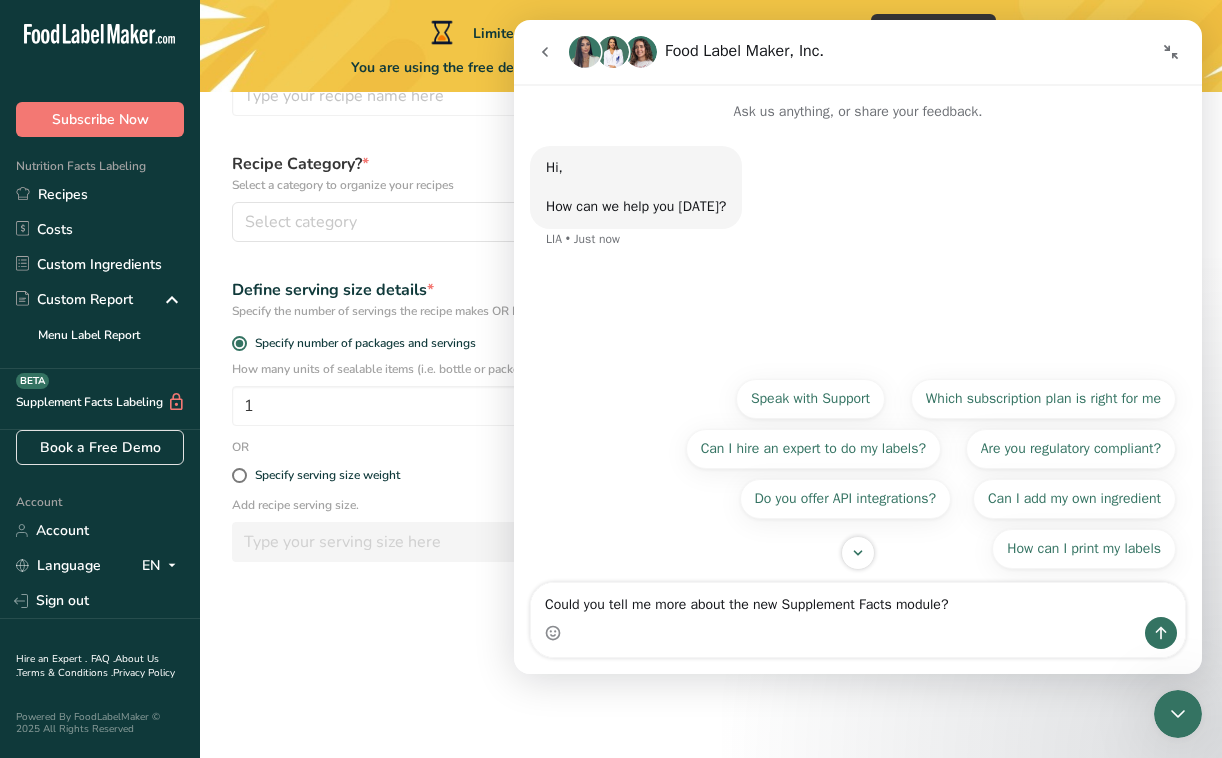 click at bounding box center (545, 52) 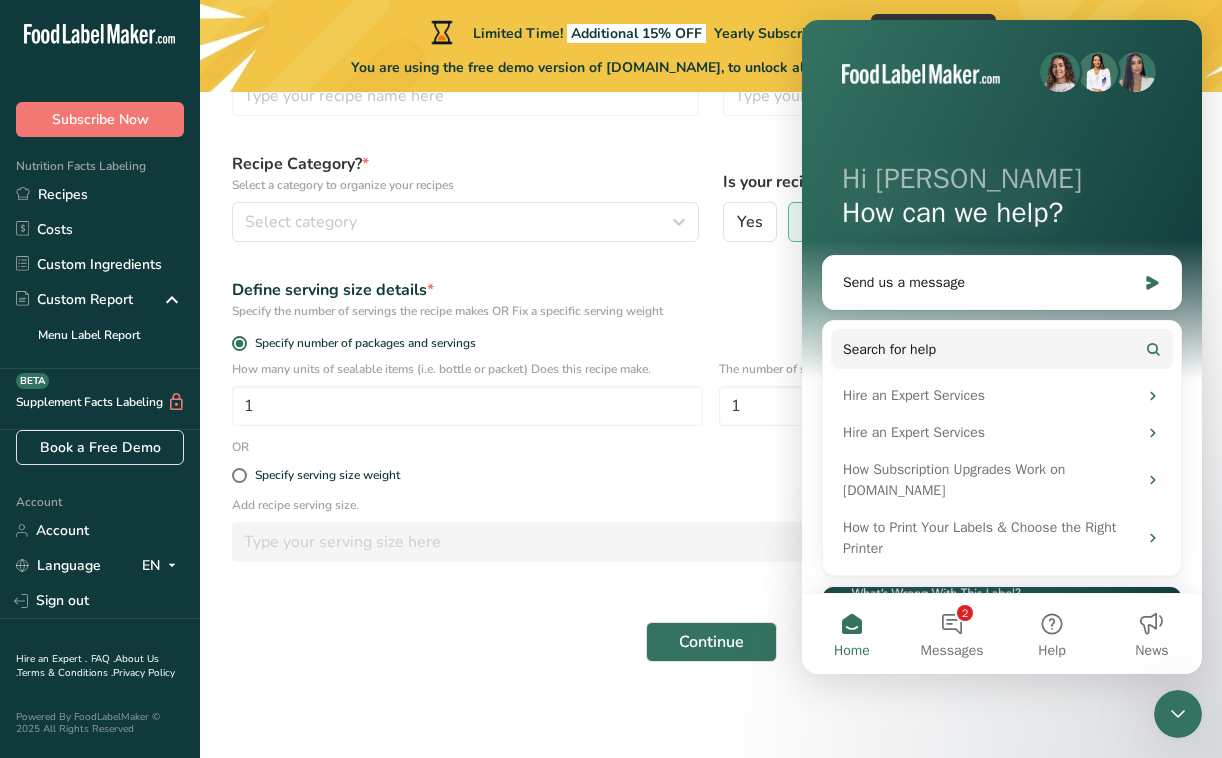click on "Select a category to organize your recipes" at bounding box center (465, 185) 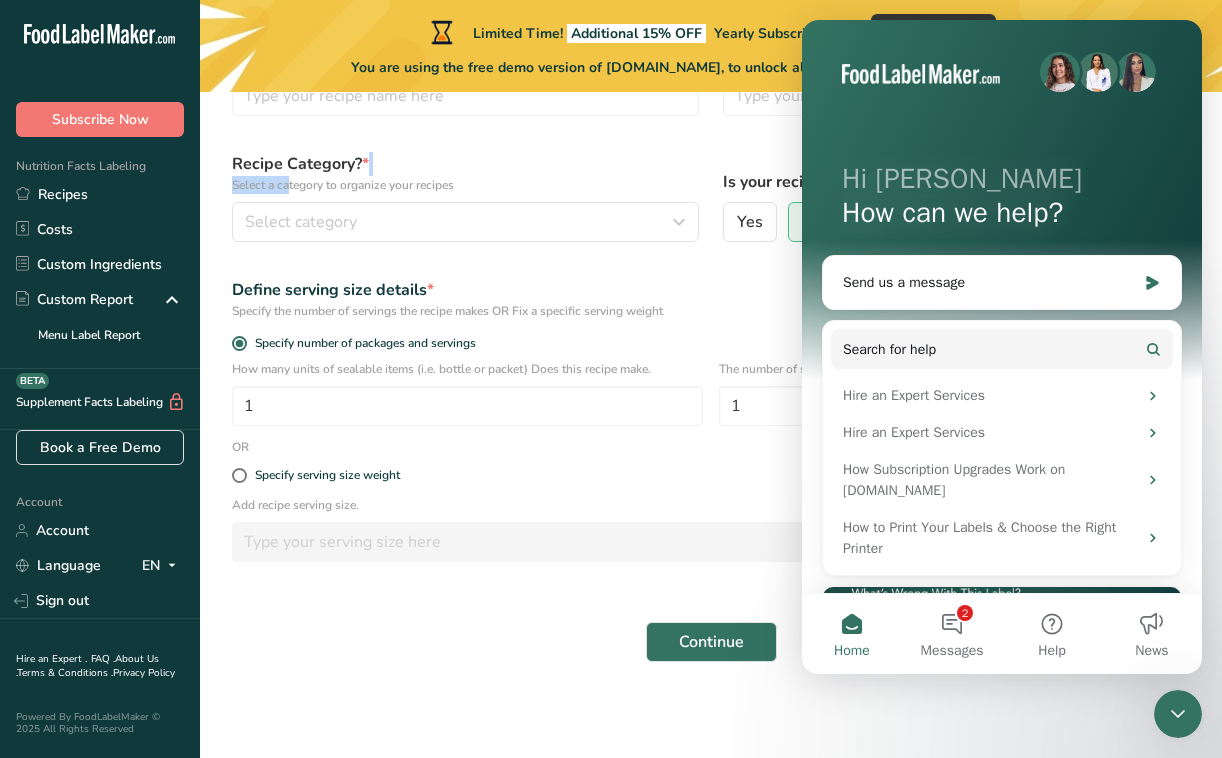 click on "Recipe Category? *
Select a category to organize your recipes" at bounding box center (465, 173) 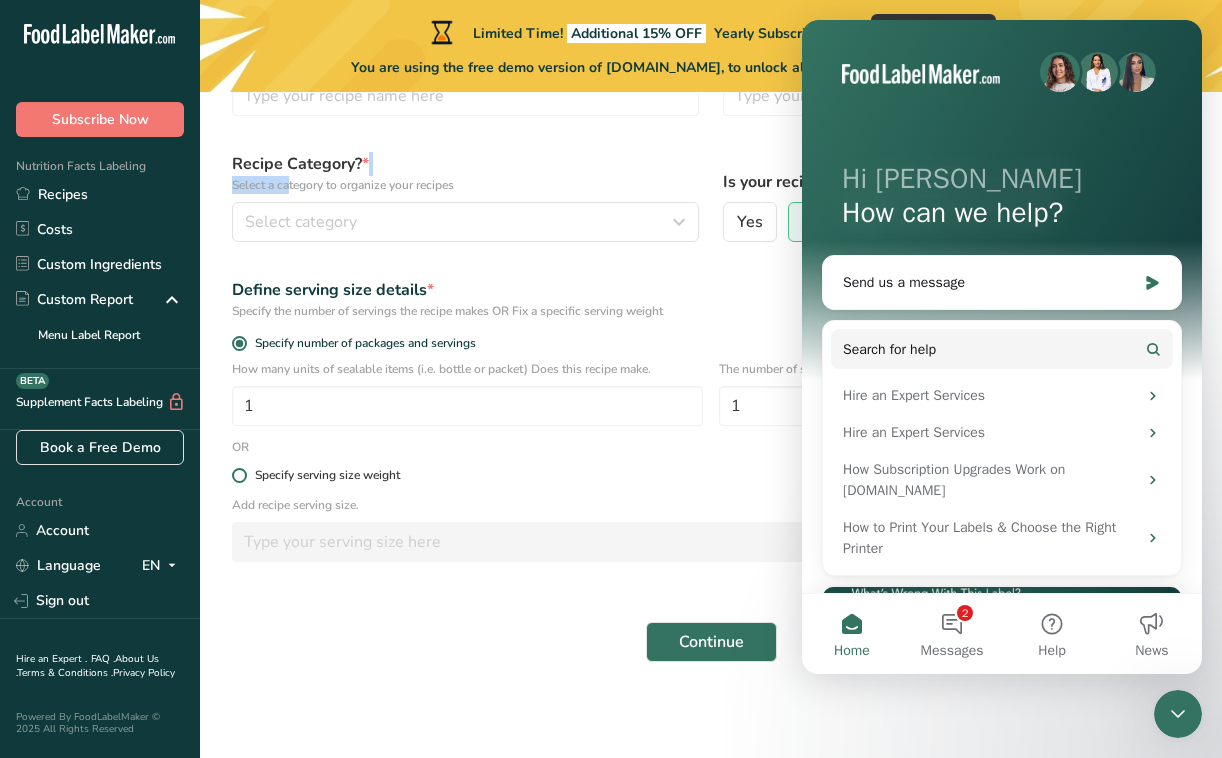 click on "Specify serving size weight" at bounding box center [711, 475] 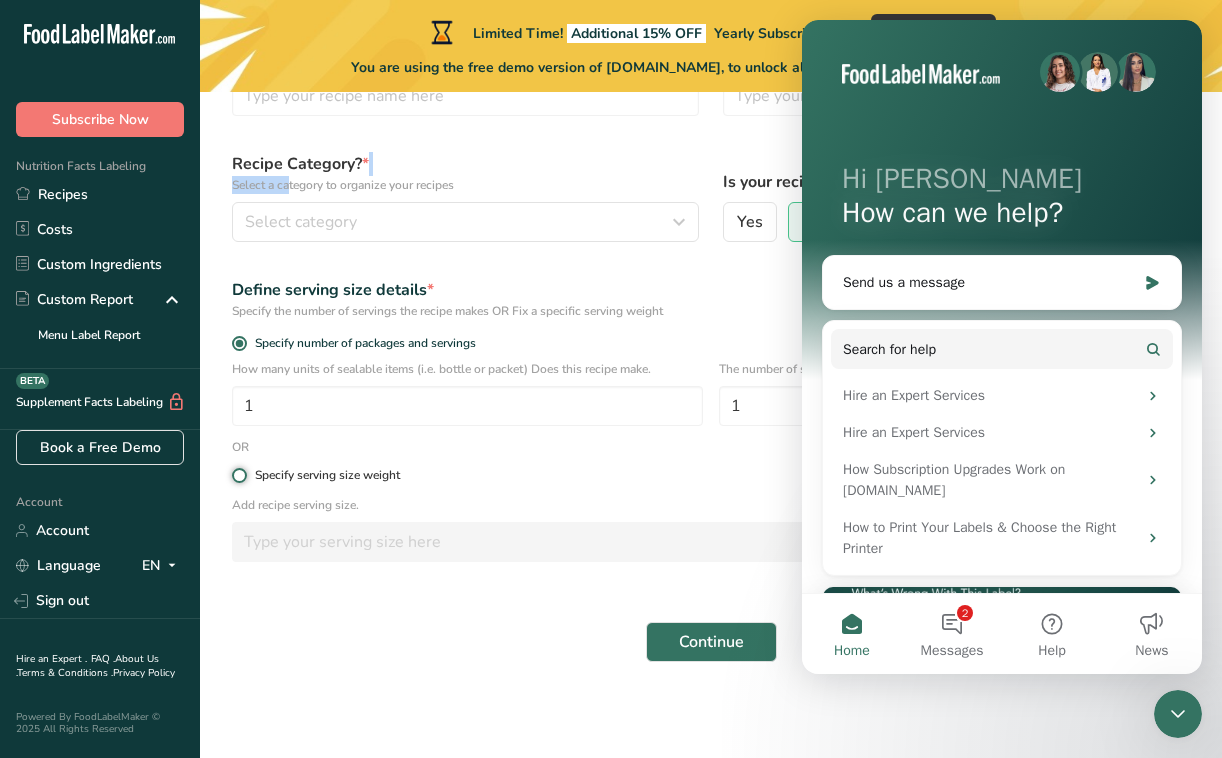 click on "Specify serving size weight" at bounding box center [238, 475] 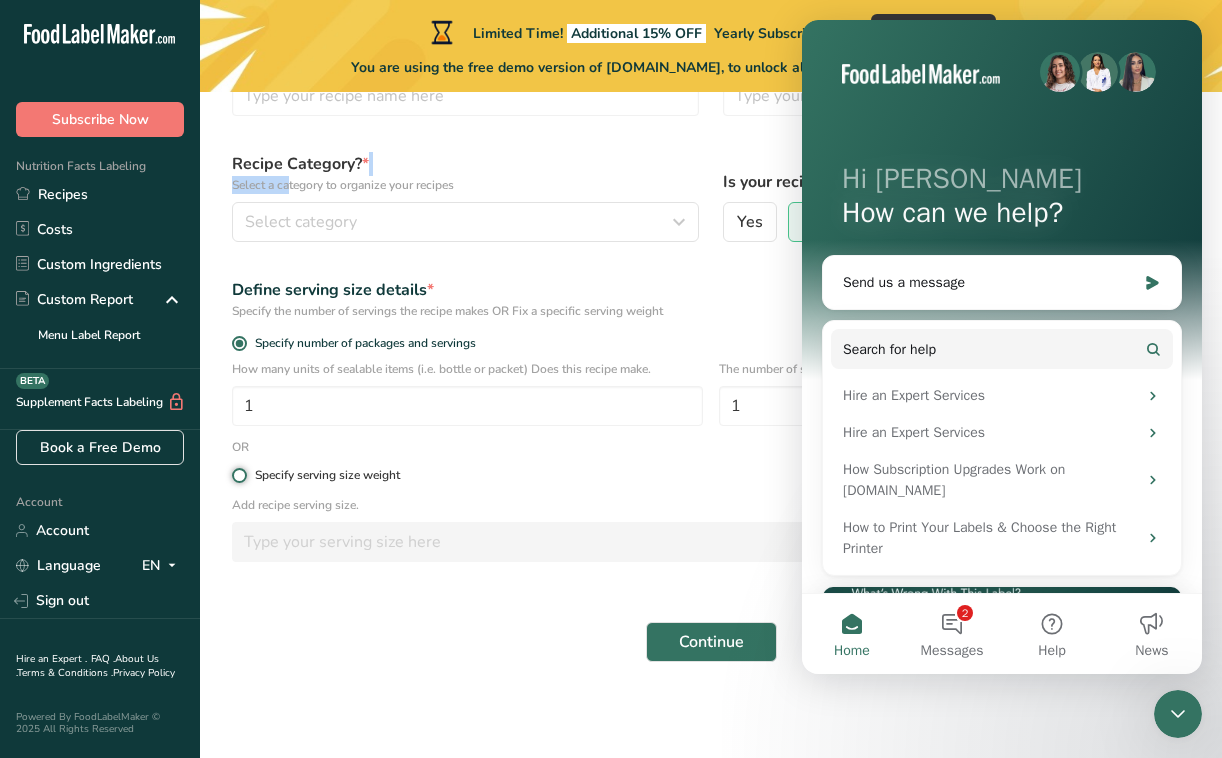 radio on "true" 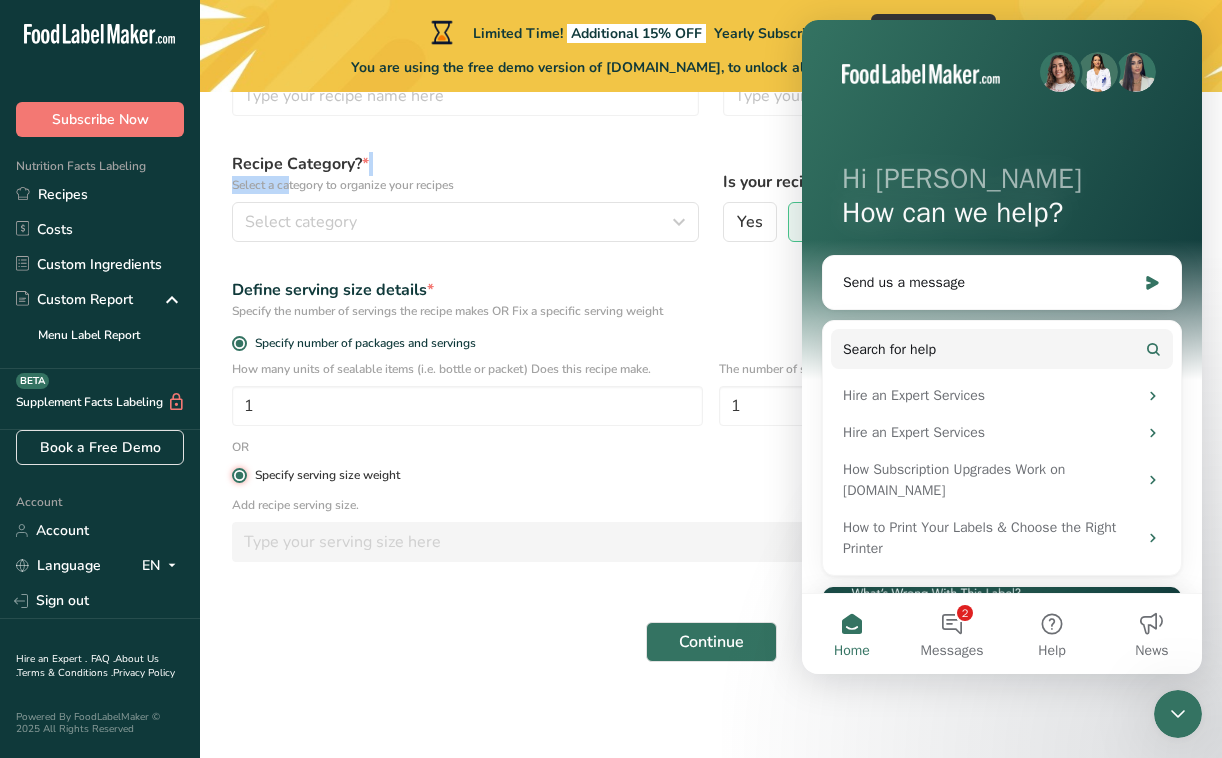 radio on "false" 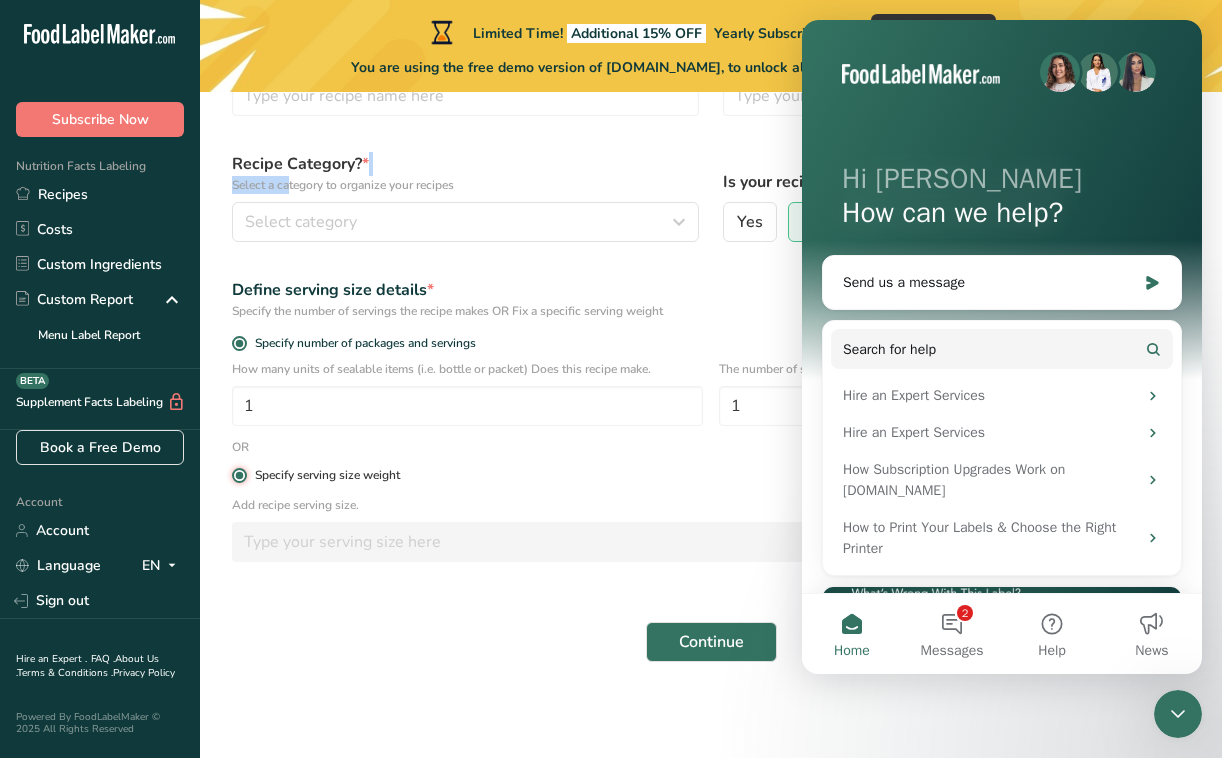 type 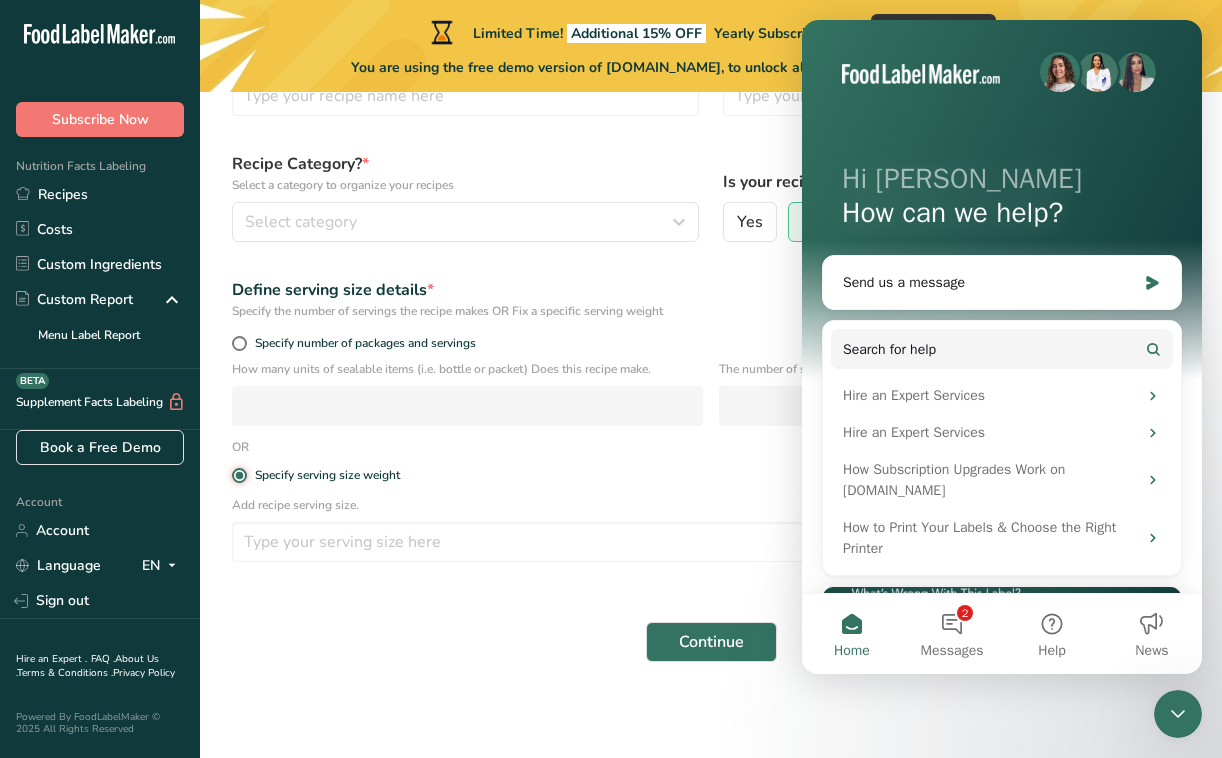 scroll, scrollTop: 153, scrollLeft: 0, axis: vertical 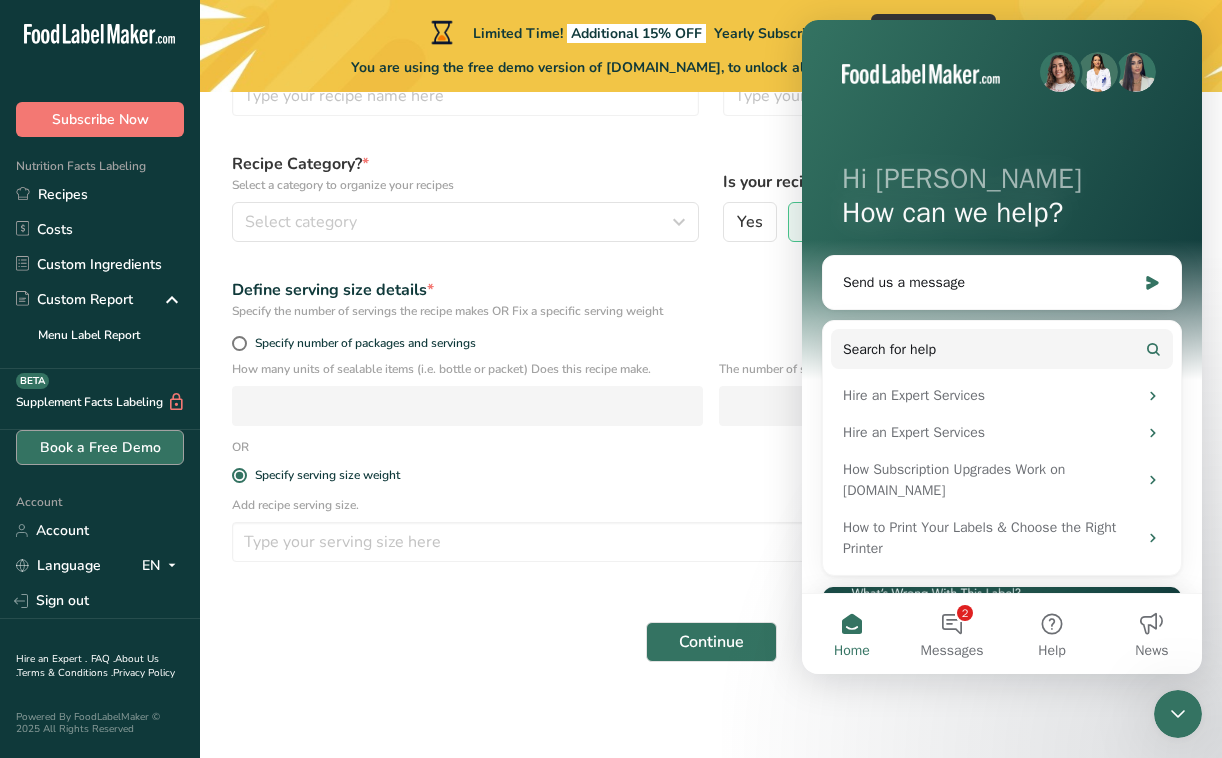 click on "Book a Free Demo" at bounding box center [100, 447] 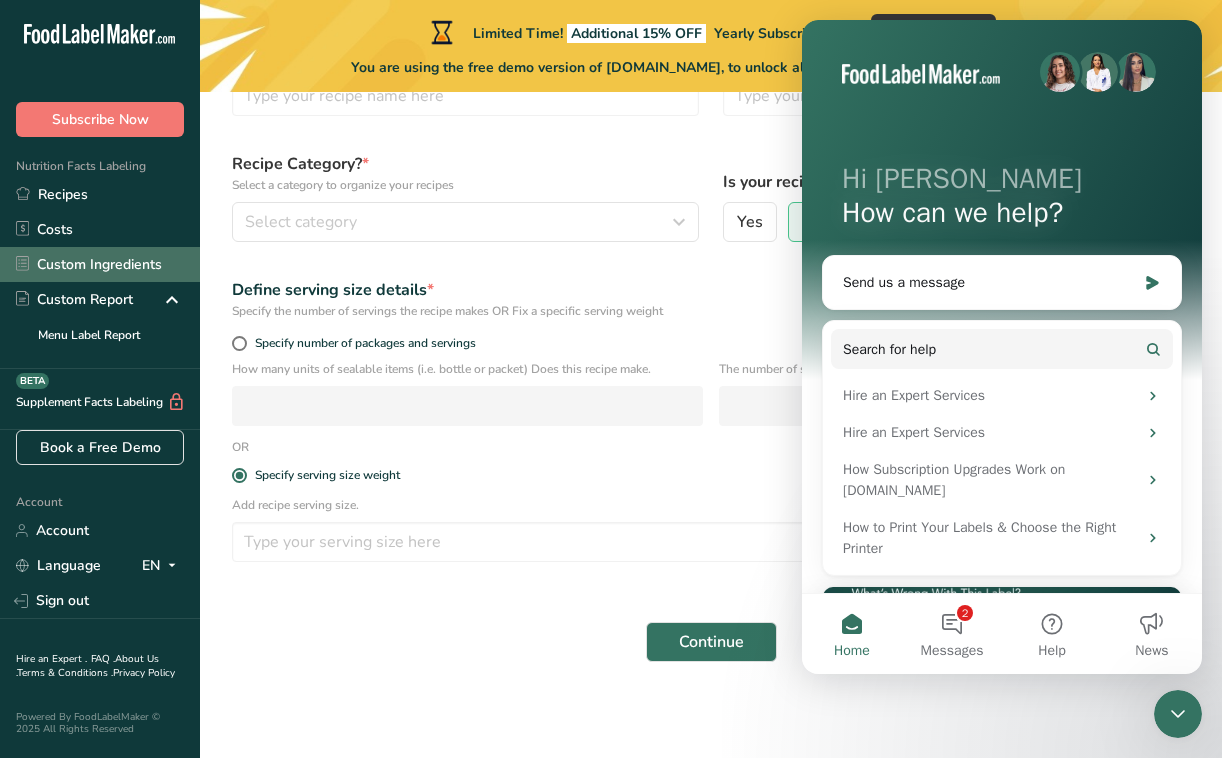 click on "Custom Ingredients" at bounding box center [100, 264] 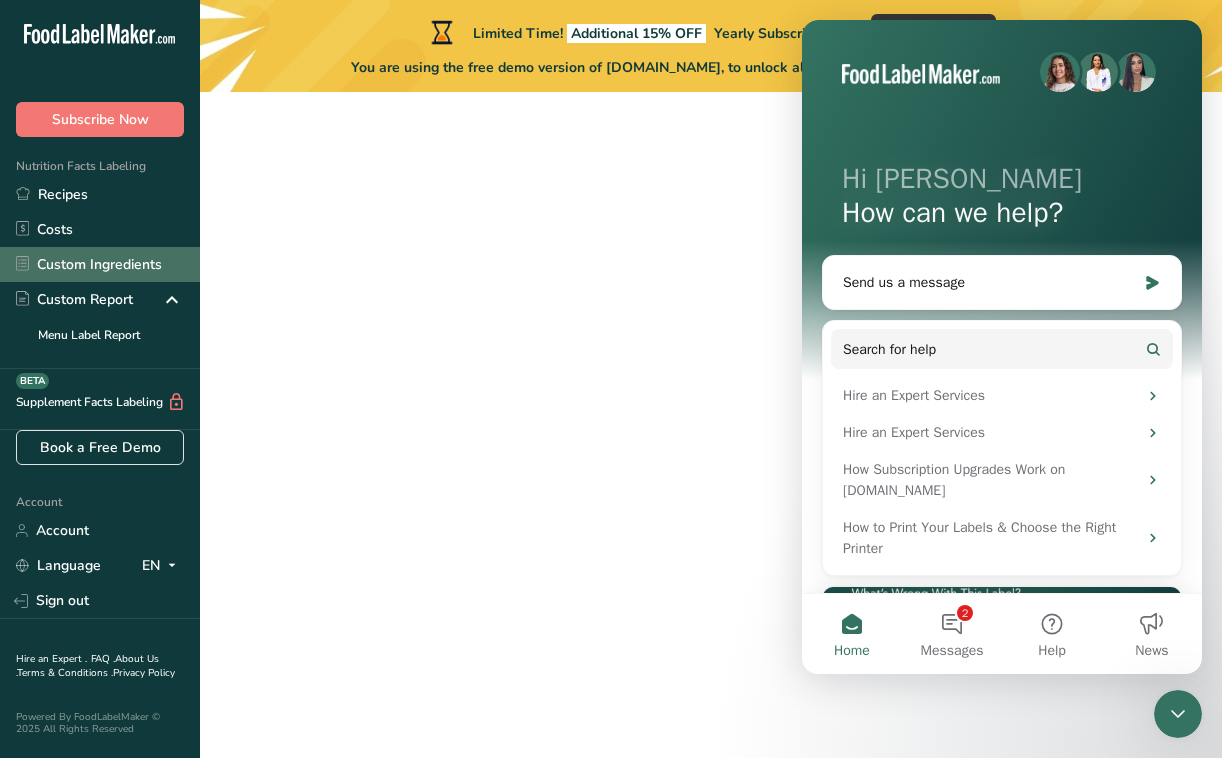 scroll, scrollTop: 0, scrollLeft: 0, axis: both 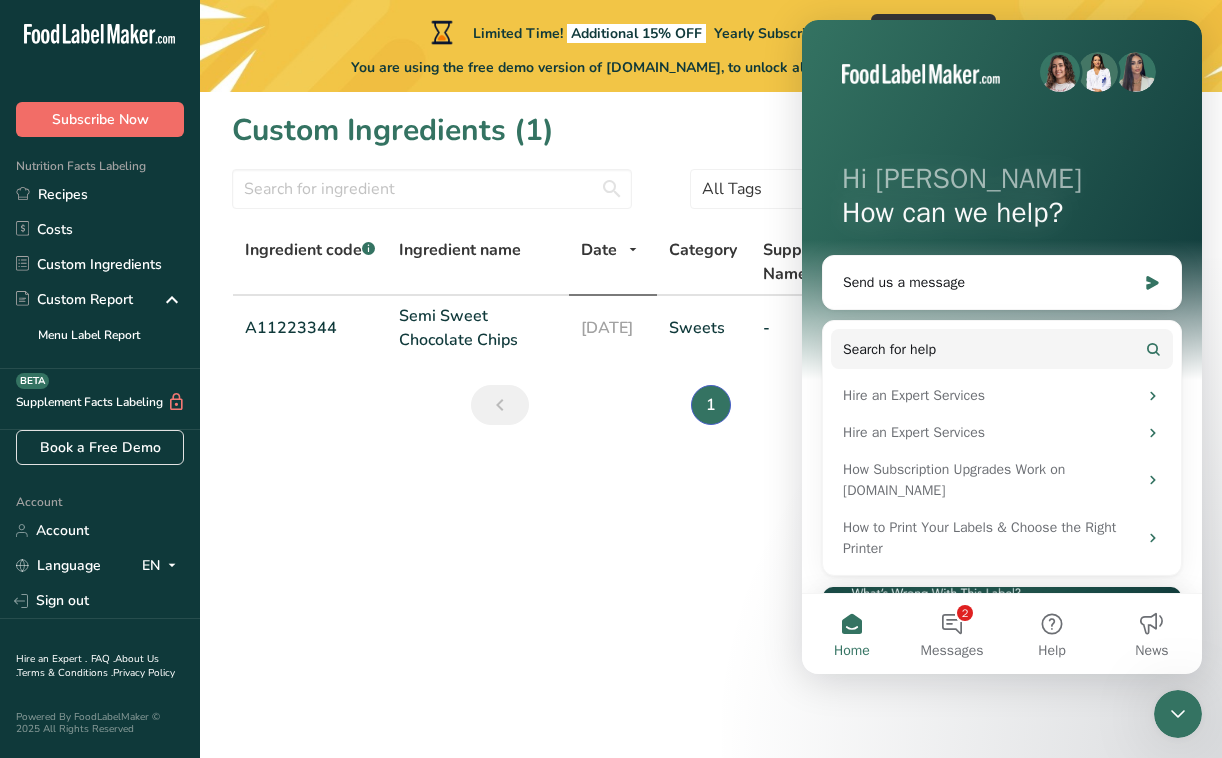 click on "Subscribe Now" at bounding box center [100, 119] 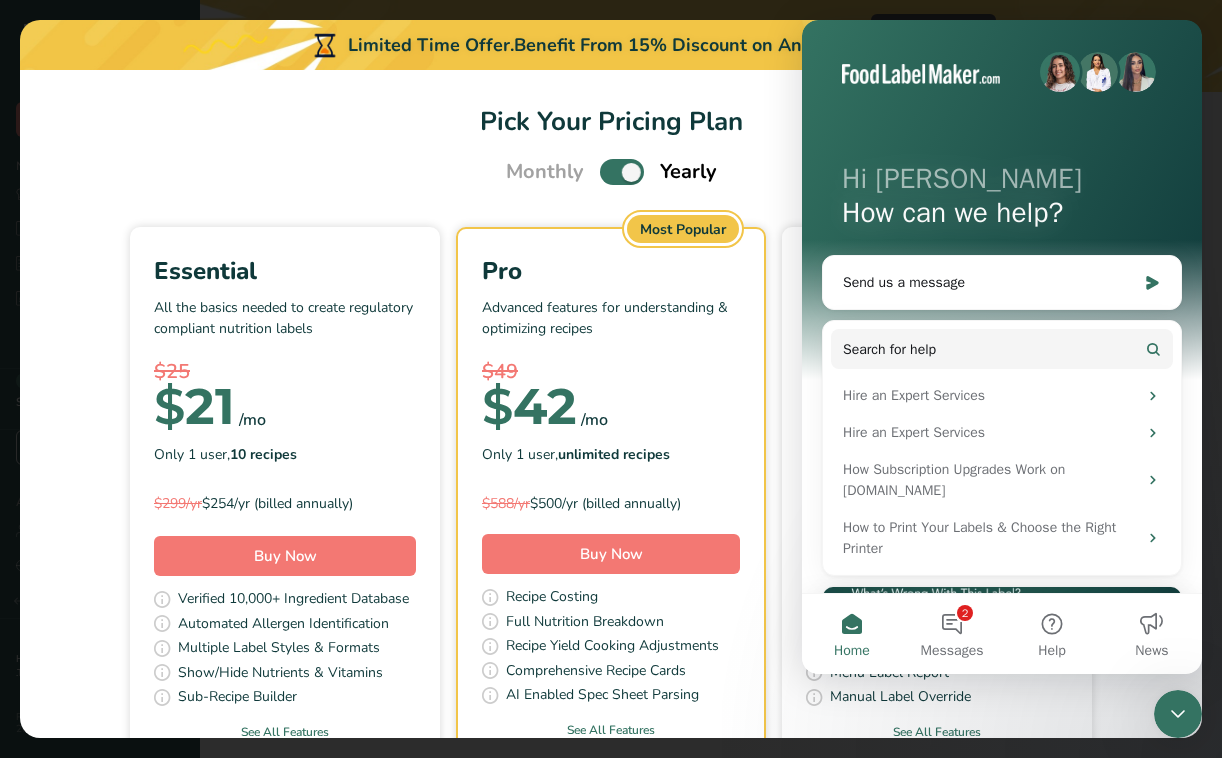 click on "Pick Your Pricing Plan" at bounding box center [611, 121] 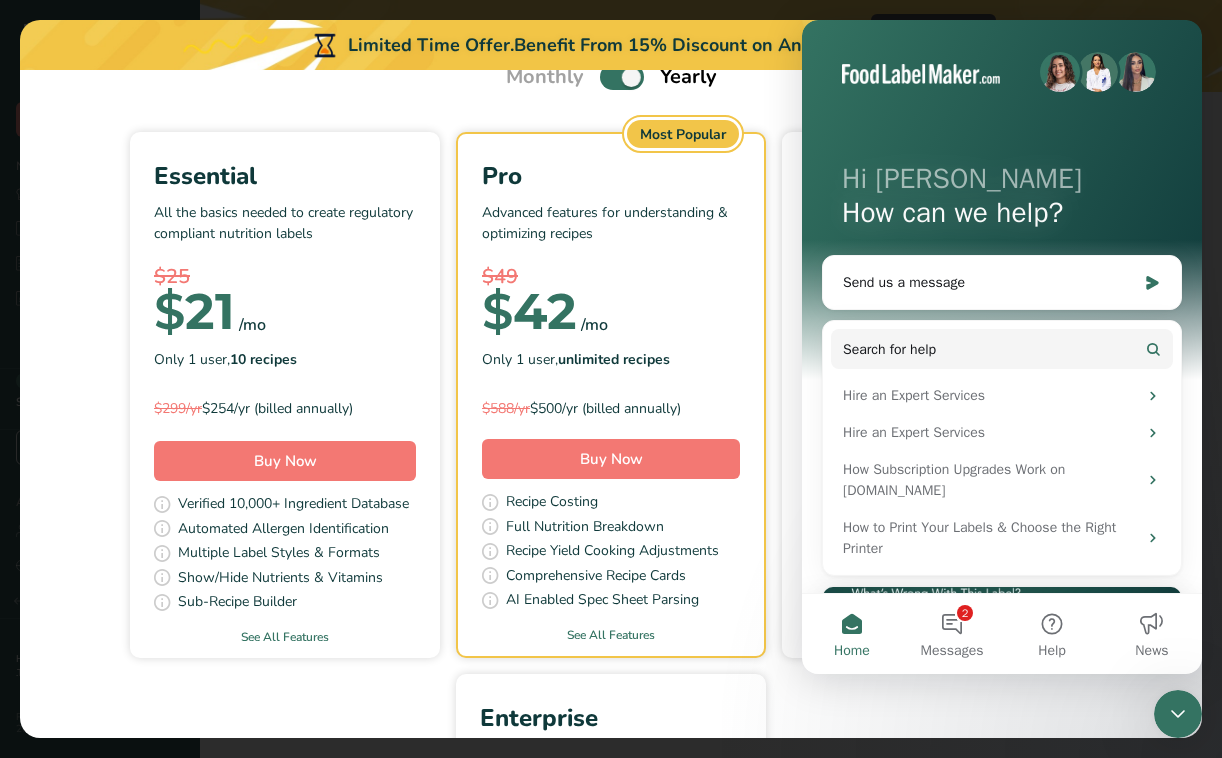 scroll, scrollTop: 97, scrollLeft: 0, axis: vertical 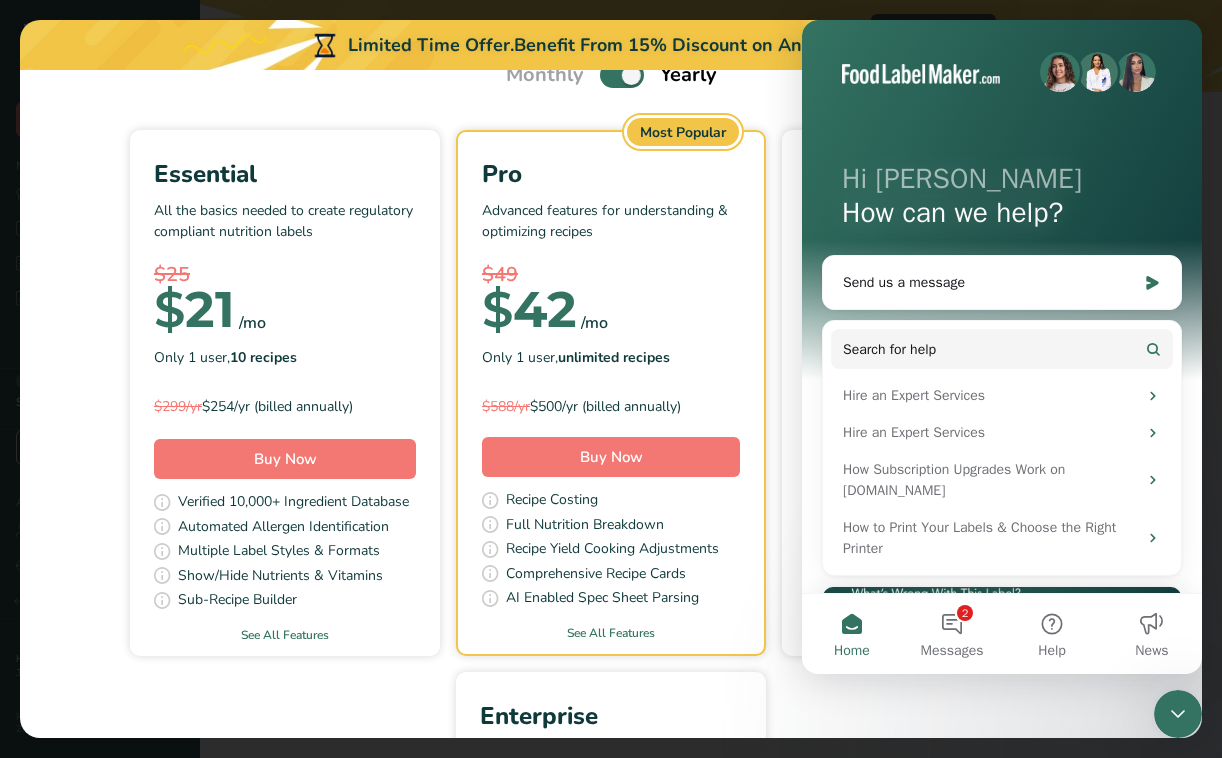 click on "Pro
Advanced features for understanding & optimizing recipes
$49
$ 42
/mo
Only 1 user,  unlimited recipes   $588/yr
$500/yr
(billed annually)" at bounding box center (611, 288) 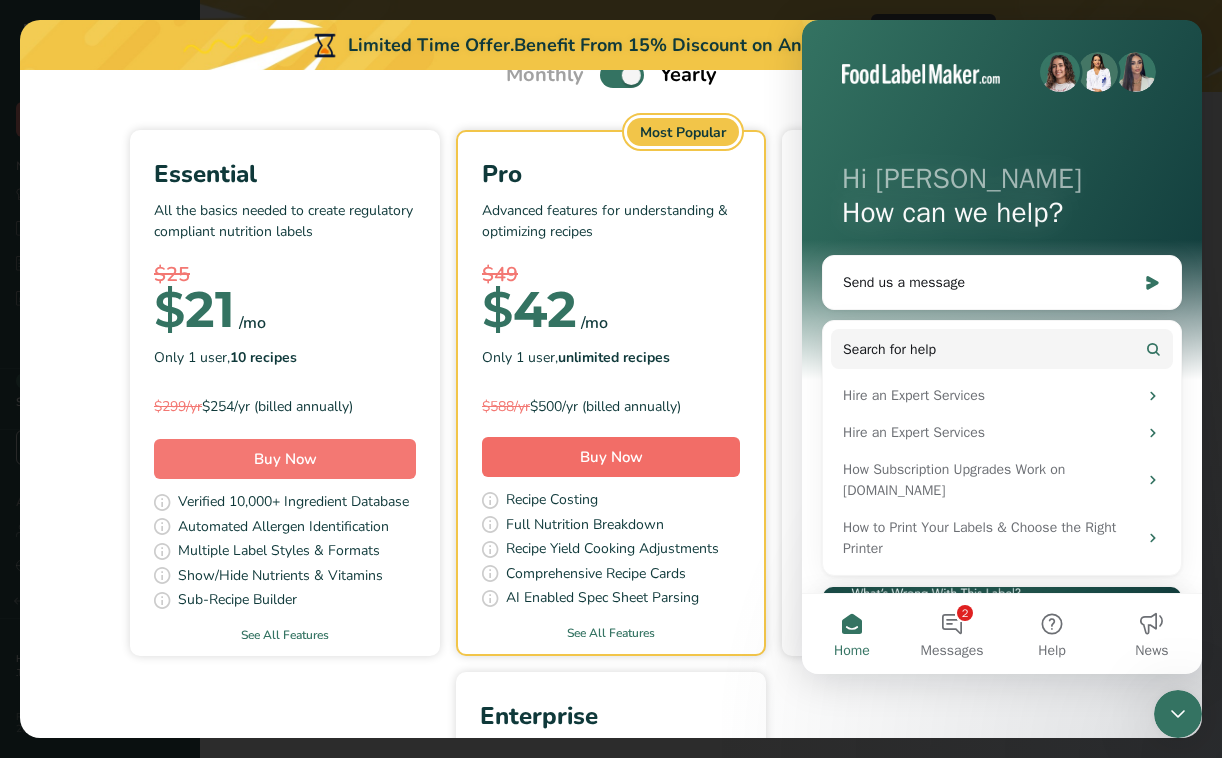 click on "Buy Now" at bounding box center [611, 457] 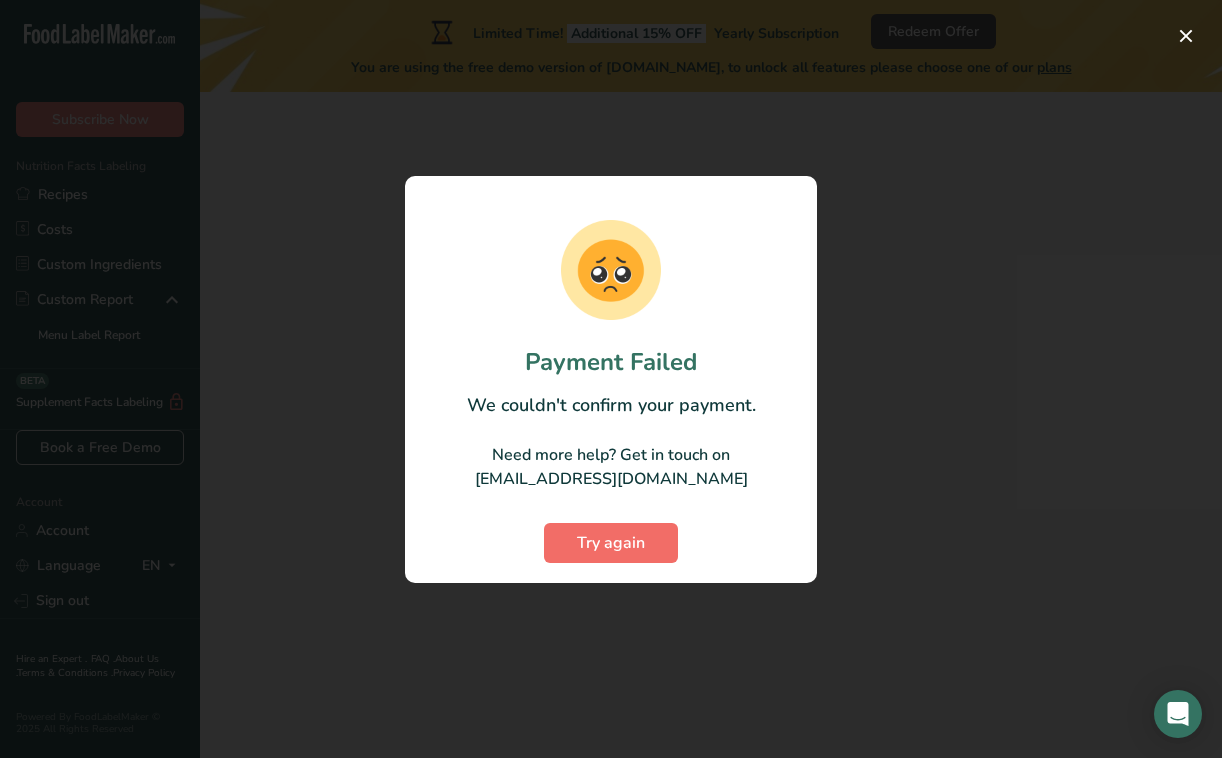 scroll, scrollTop: 0, scrollLeft: 0, axis: both 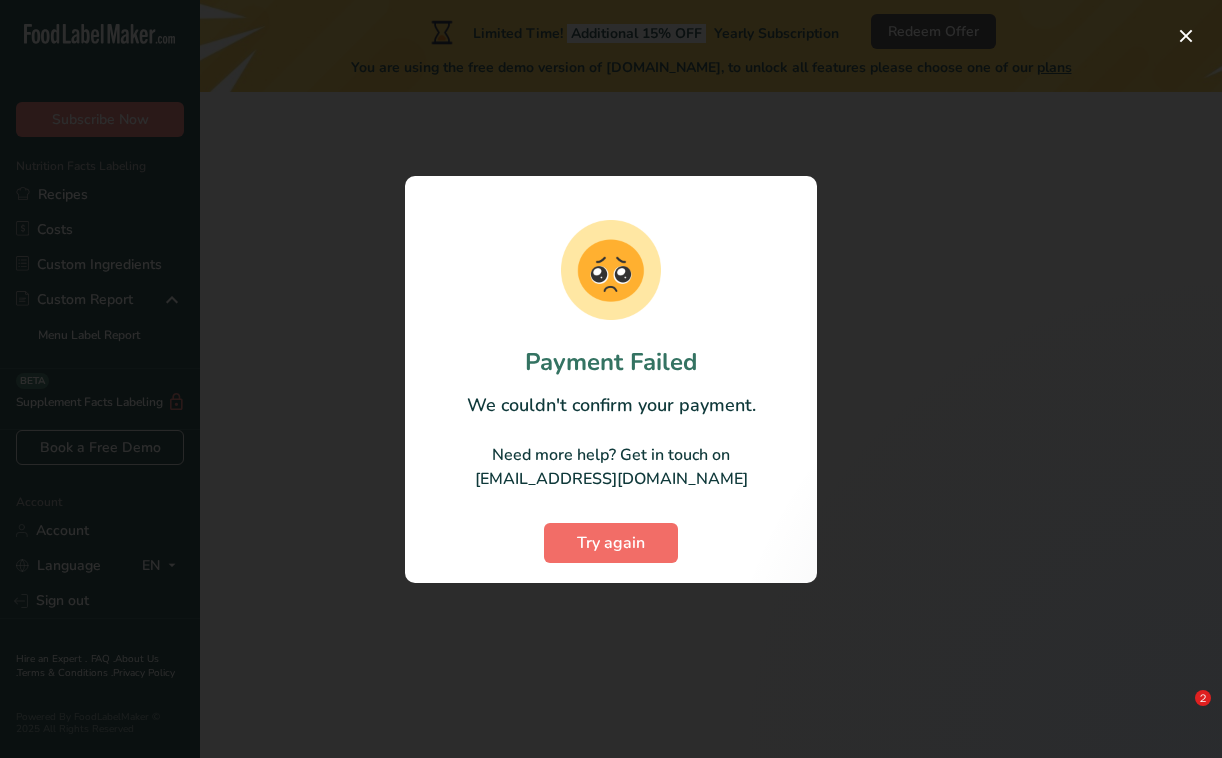 click on "Try again" at bounding box center [611, 543] 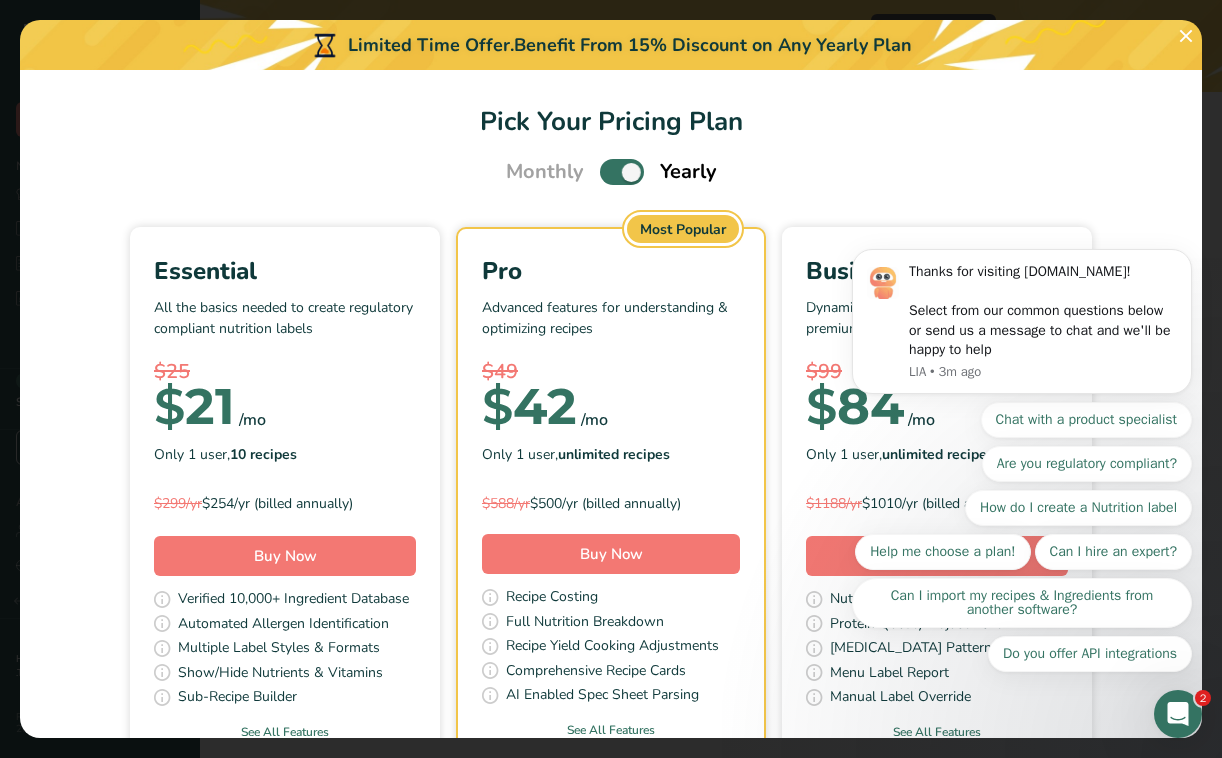 scroll, scrollTop: 0, scrollLeft: 0, axis: both 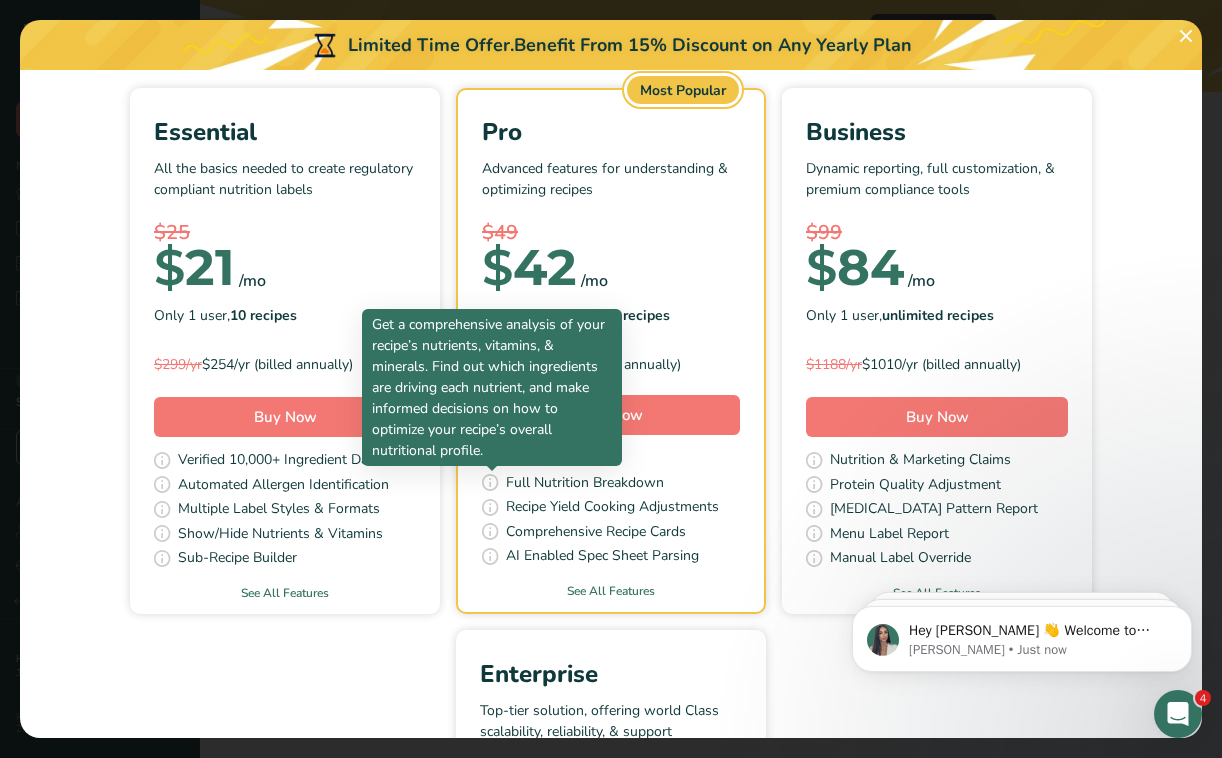click at bounding box center [490, 483] 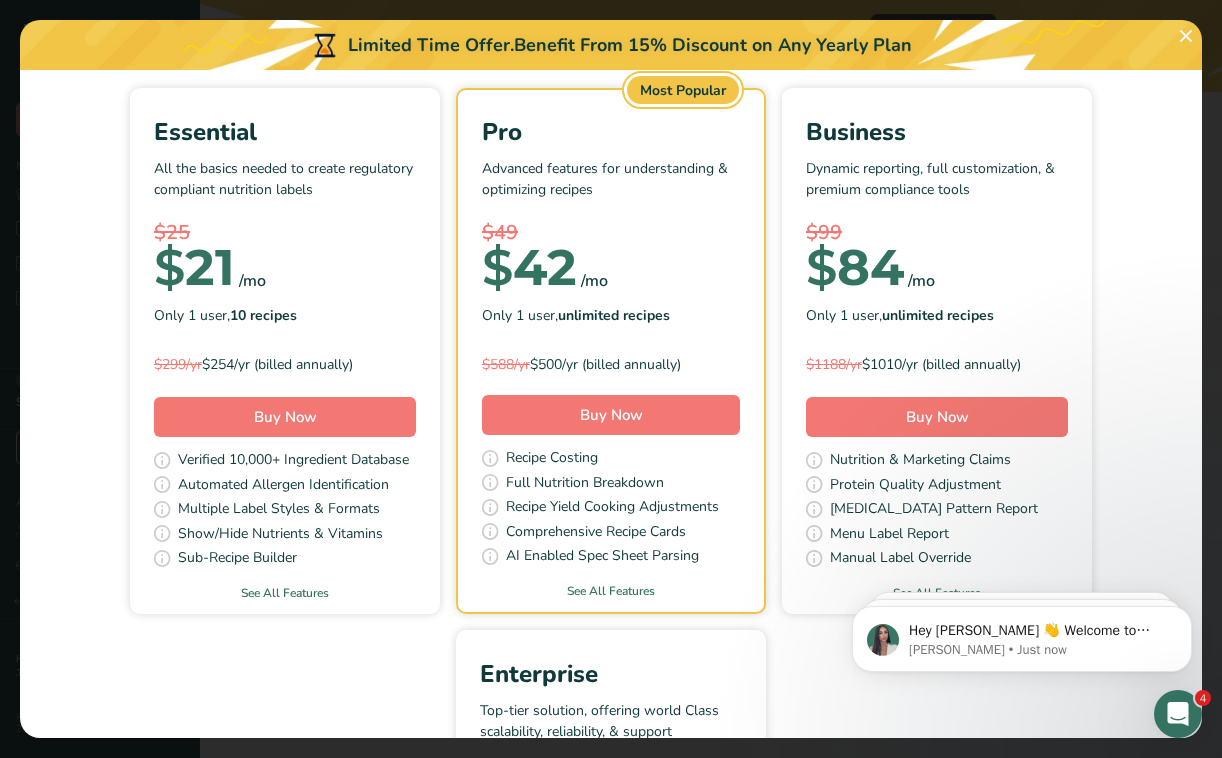 click at bounding box center (490, 483) 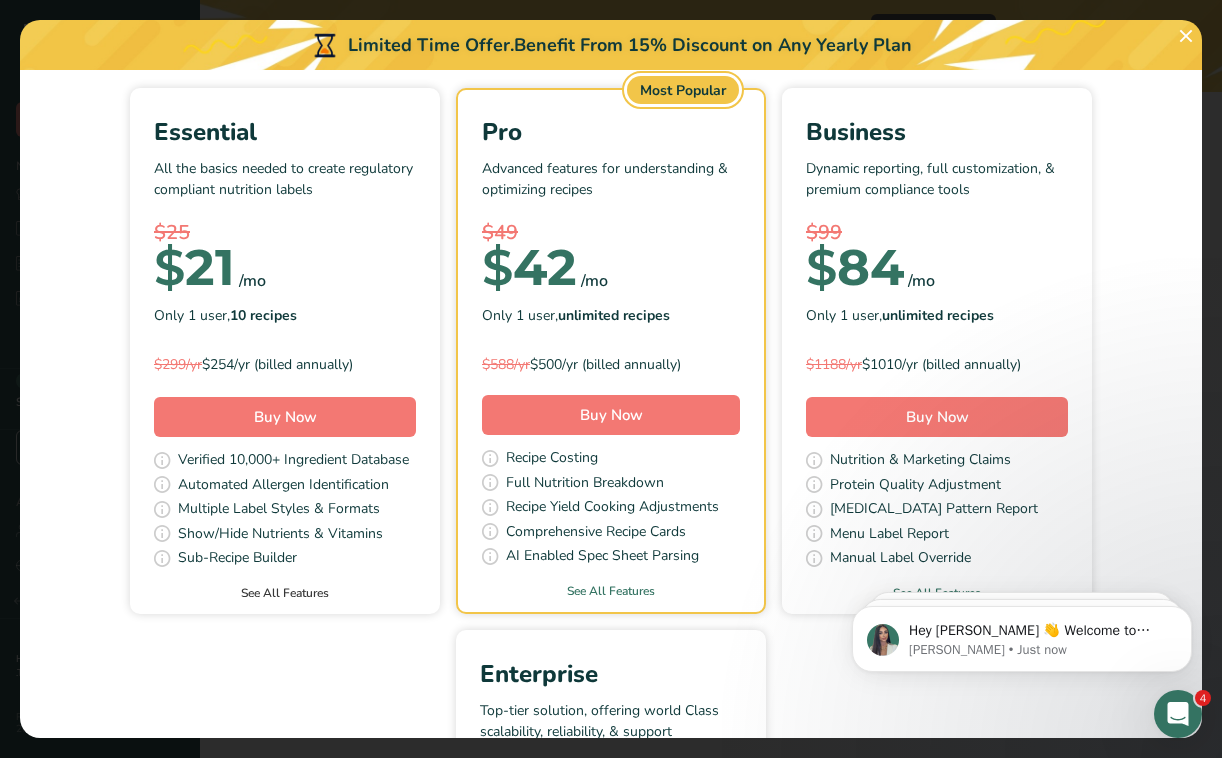 click on "See All Features" at bounding box center [285, 593] 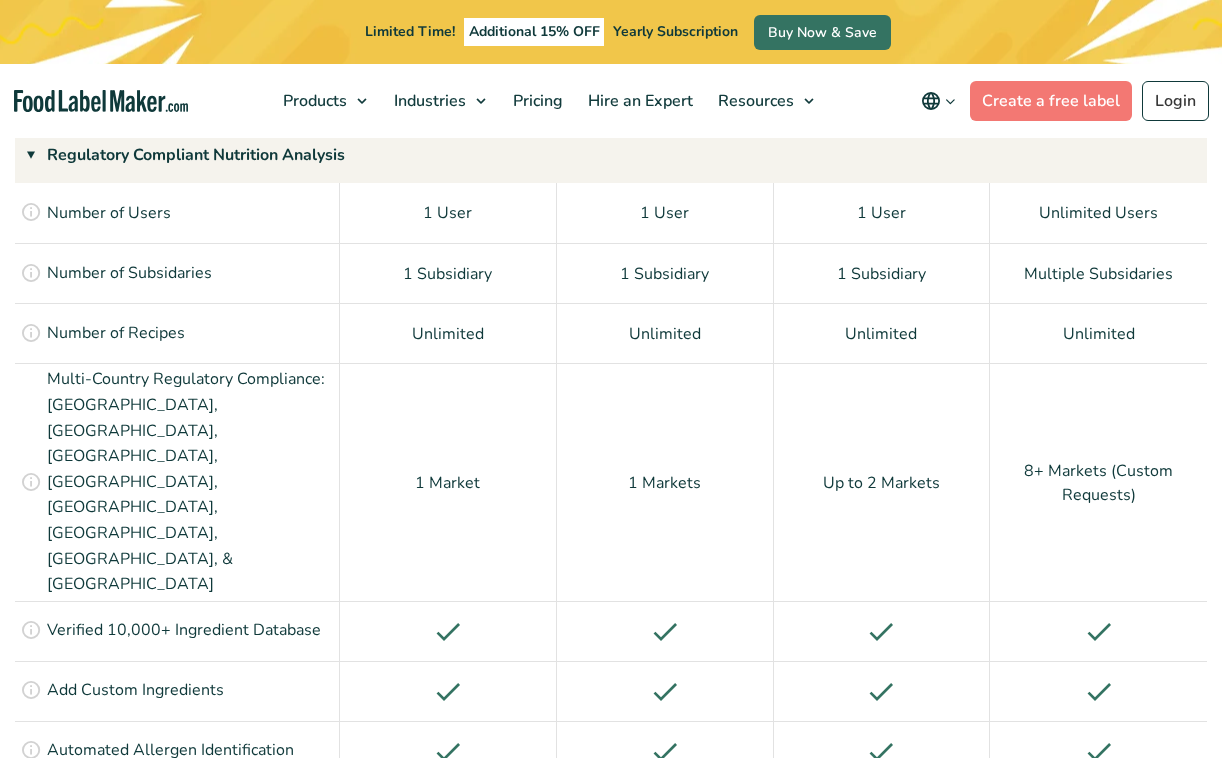 scroll, scrollTop: 1875, scrollLeft: 0, axis: vertical 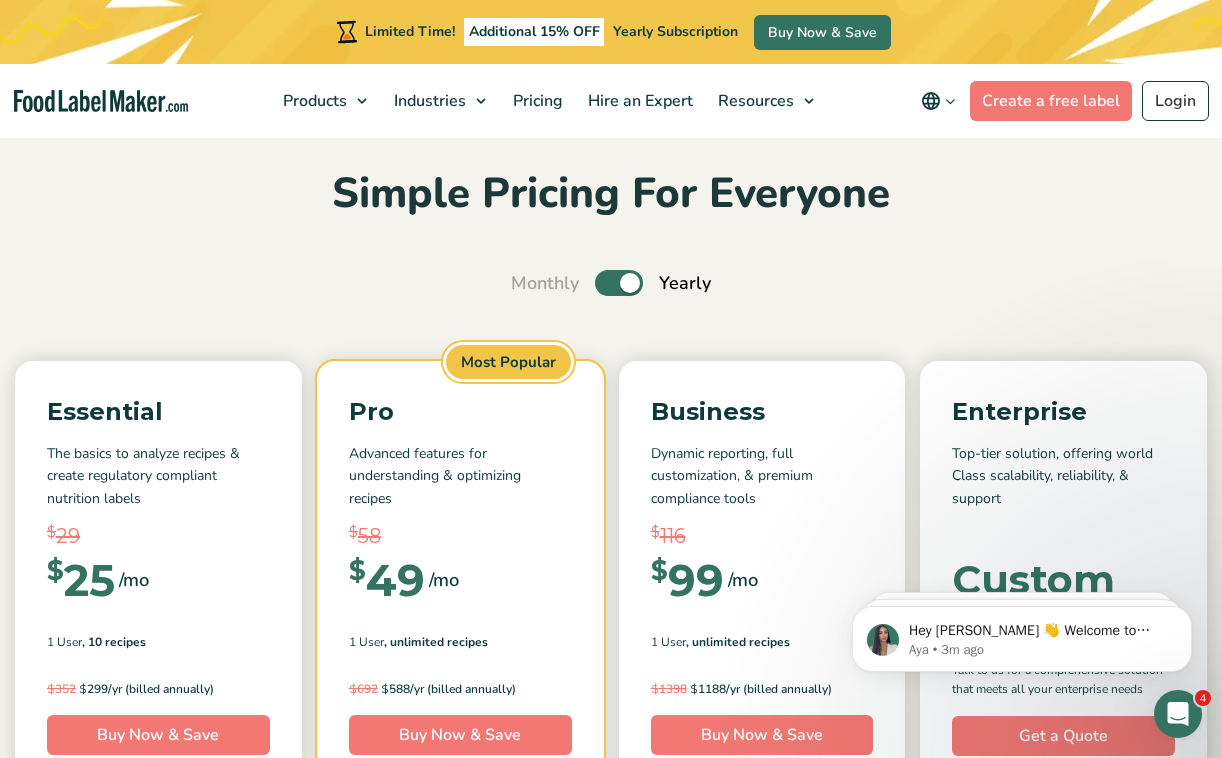 click on "Toggle" at bounding box center [619, 283] 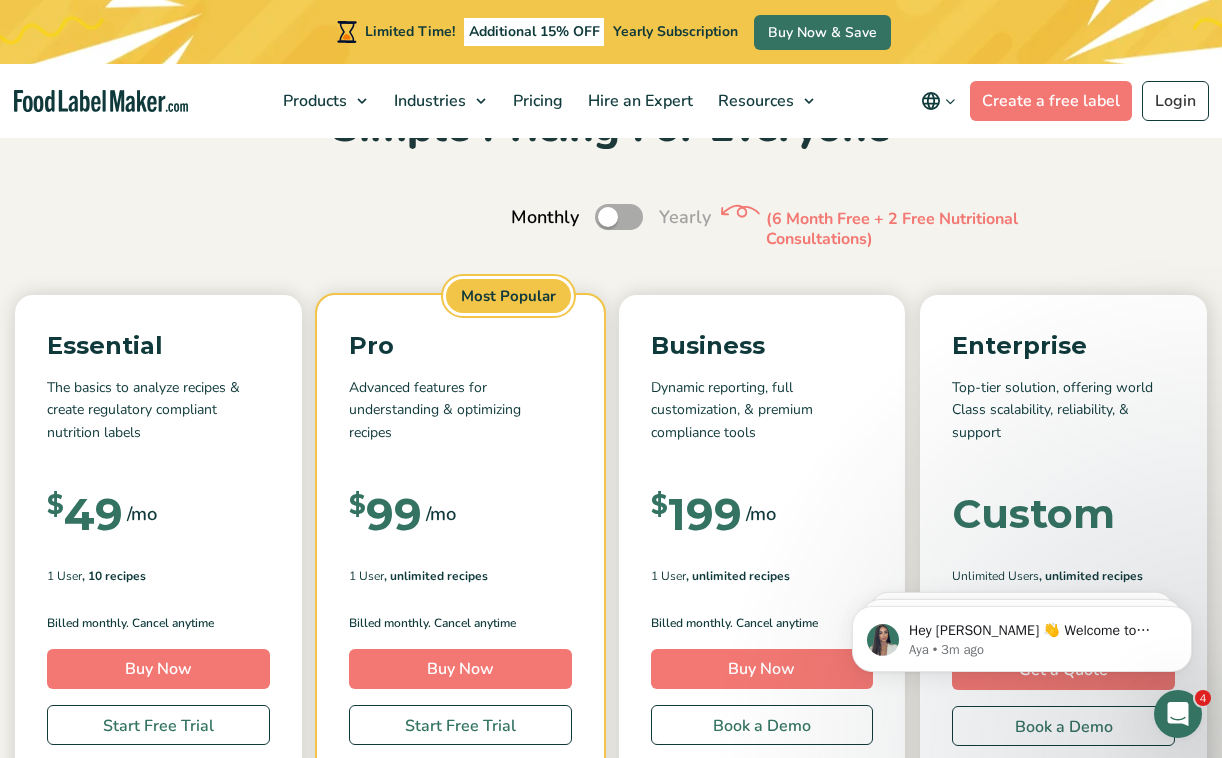 scroll, scrollTop: 129, scrollLeft: 0, axis: vertical 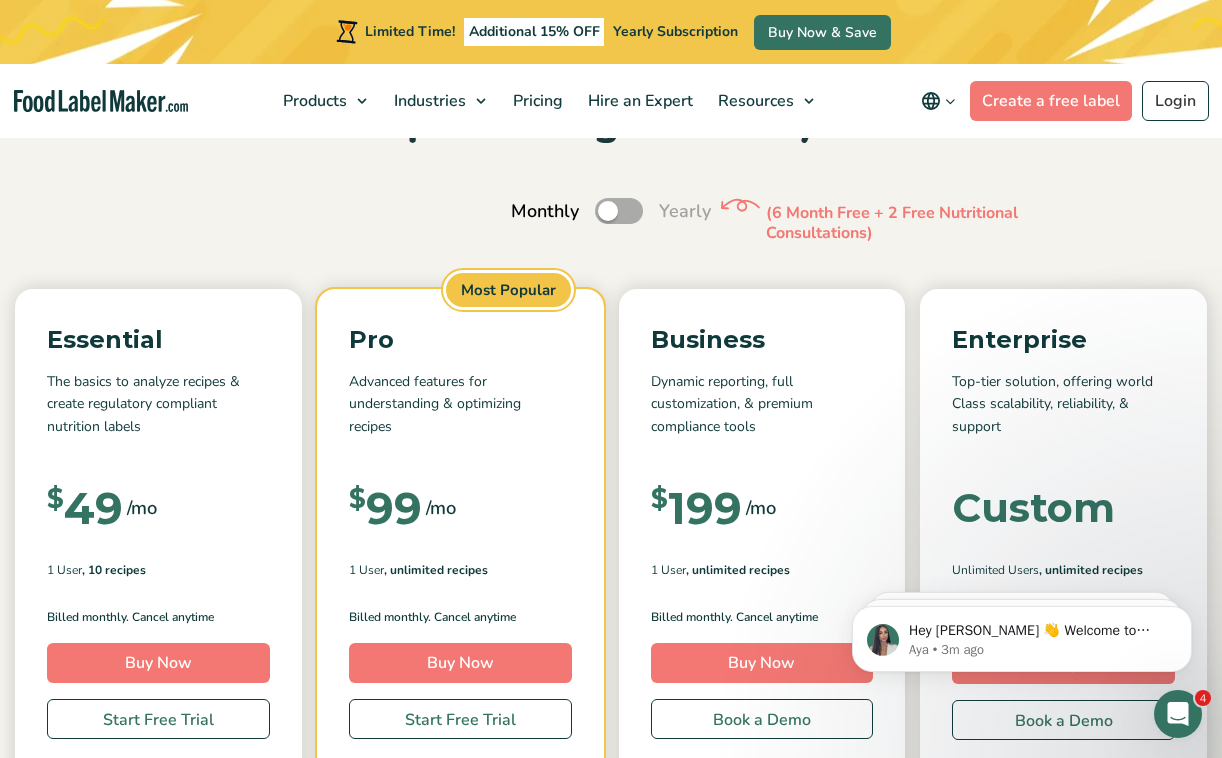 drag, startPoint x: 135, startPoint y: 115, endPoint x: 275, endPoint y: 226, distance: 178.66449 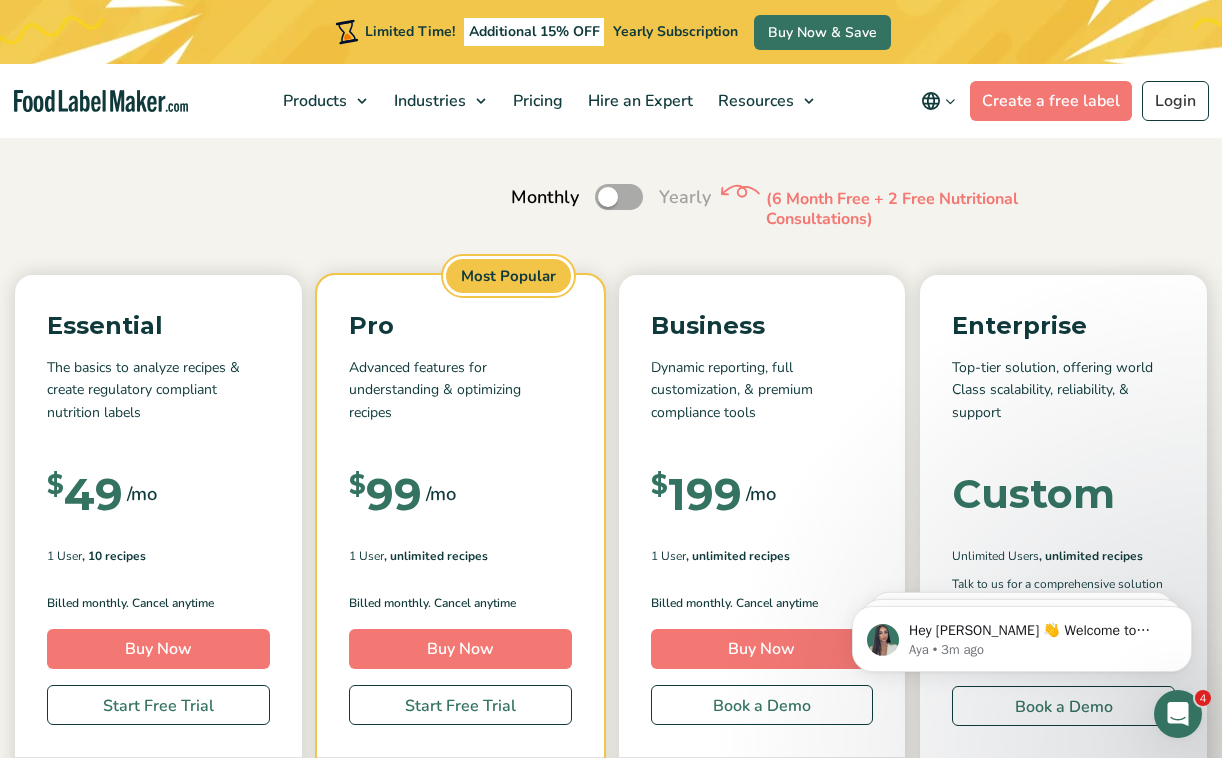 scroll, scrollTop: 146, scrollLeft: 0, axis: vertical 